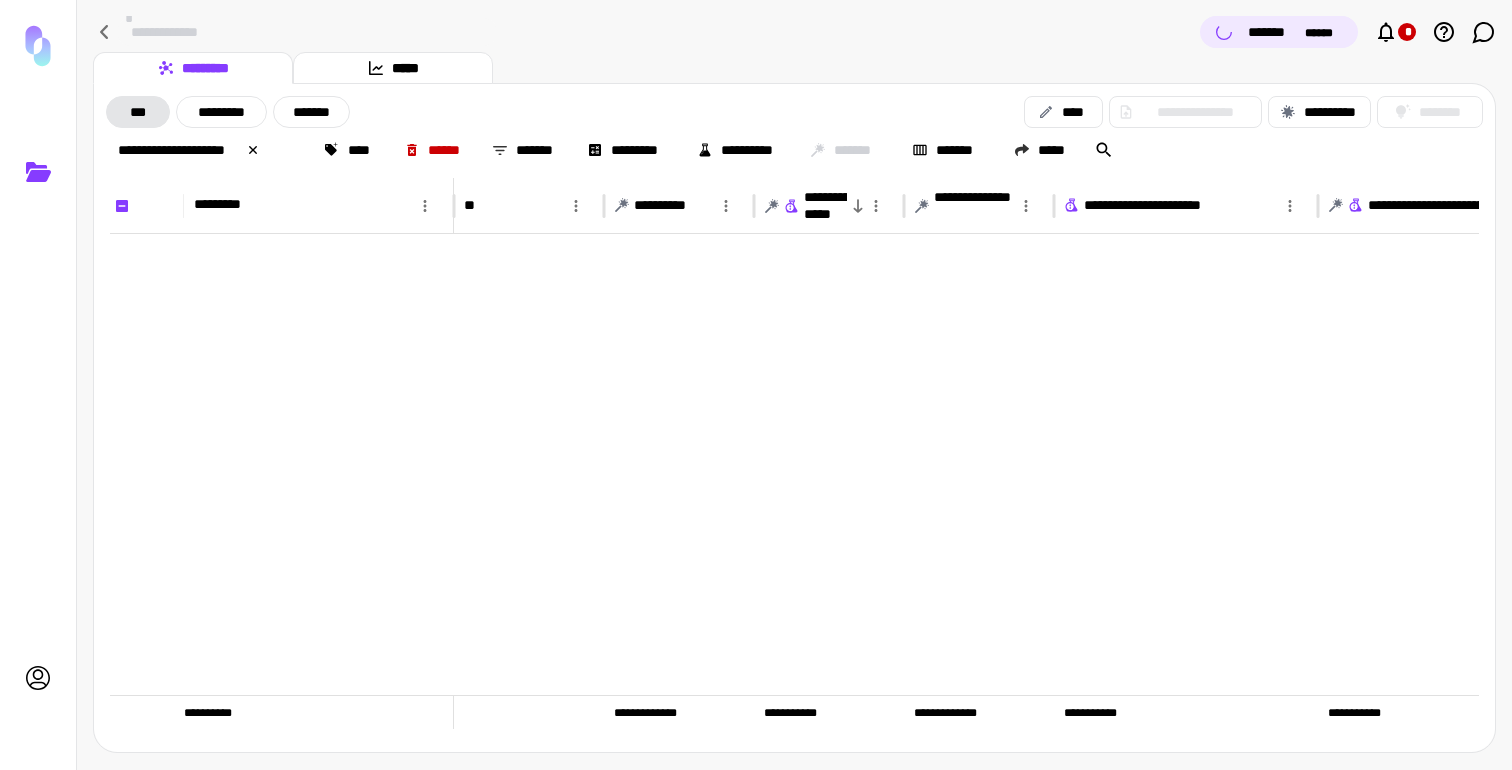 scroll, scrollTop: 0, scrollLeft: 0, axis: both 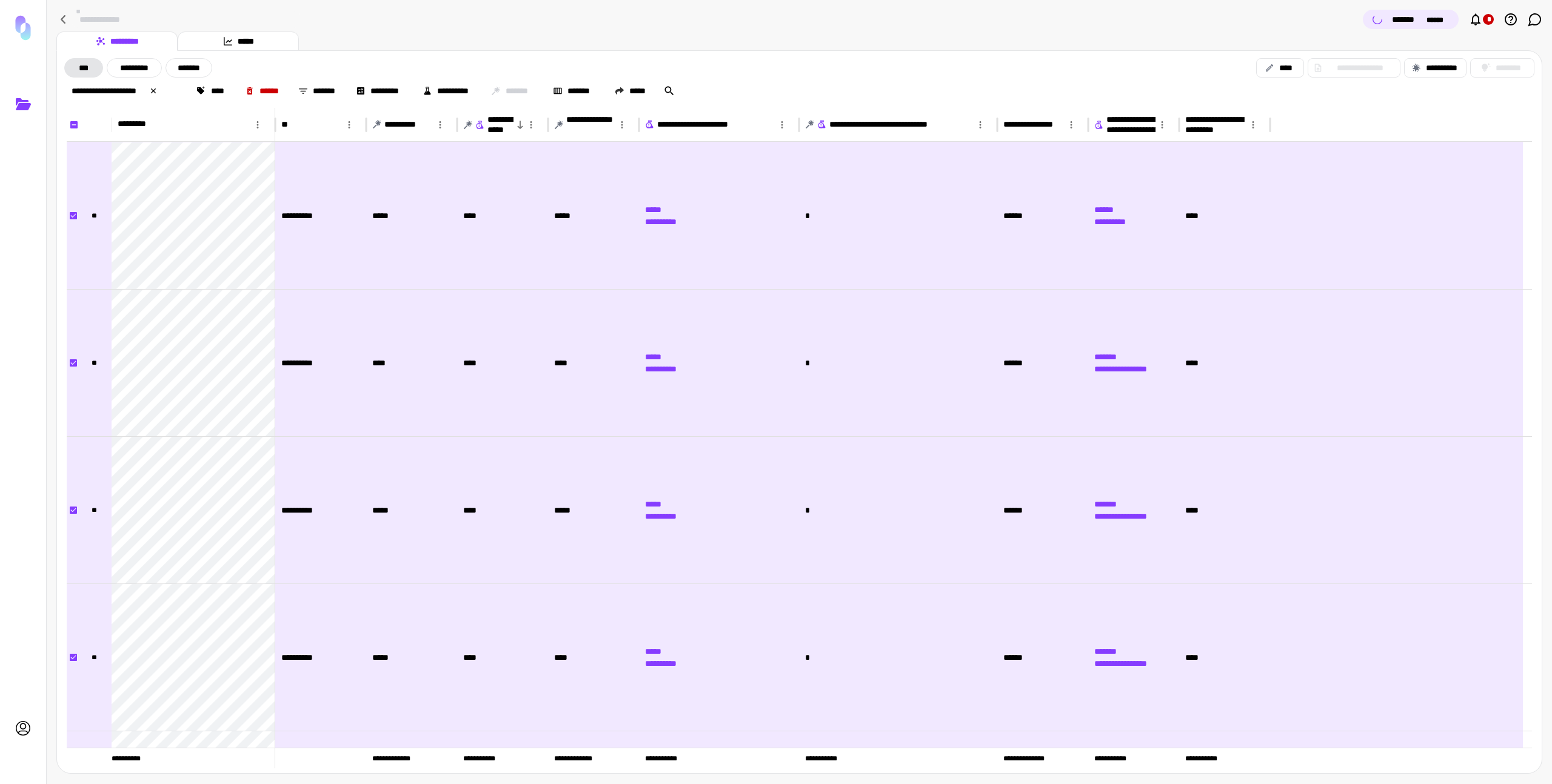 click on "**********" at bounding box center (799, 21) 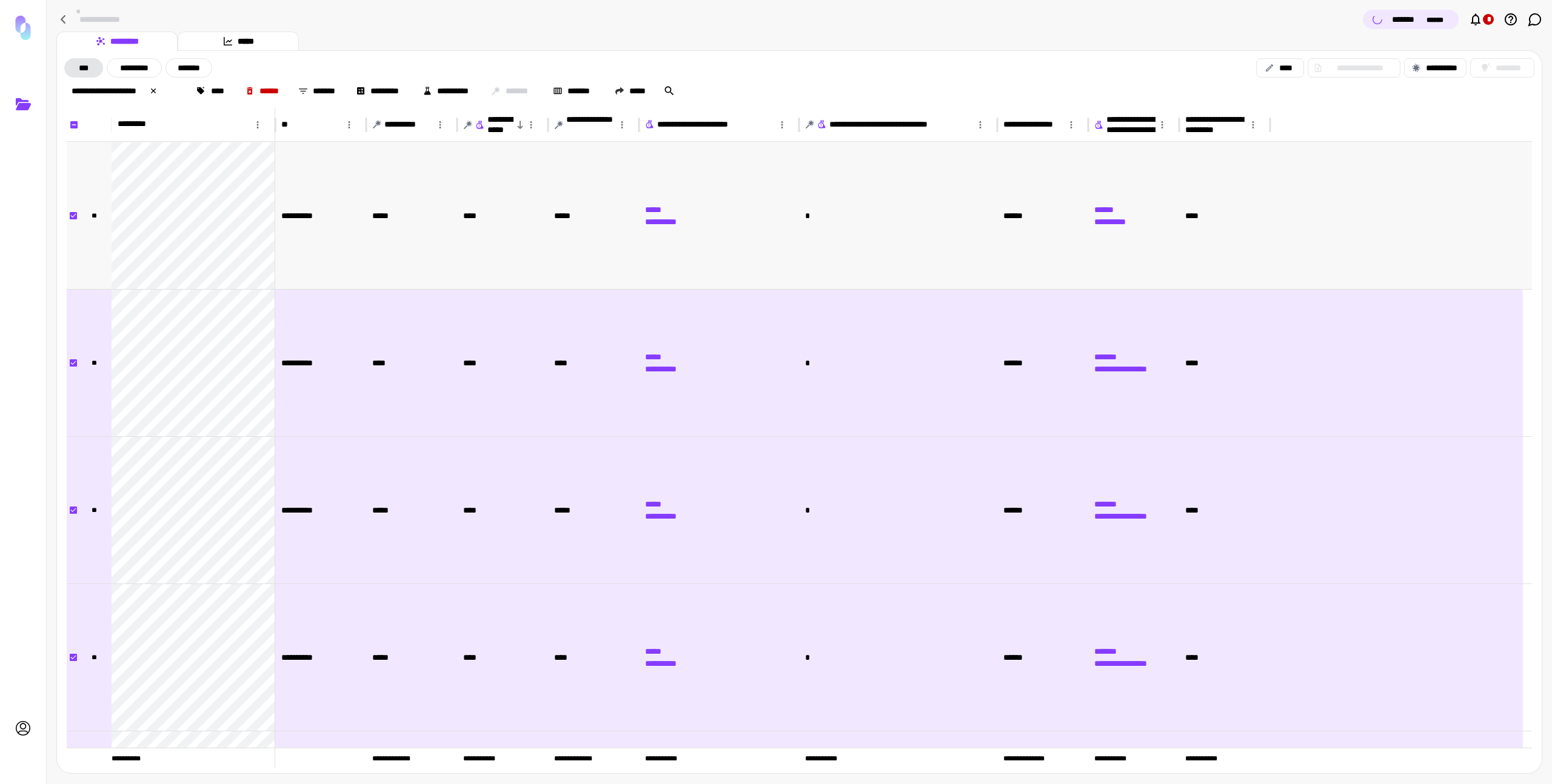scroll, scrollTop: 205, scrollLeft: 0, axis: vertical 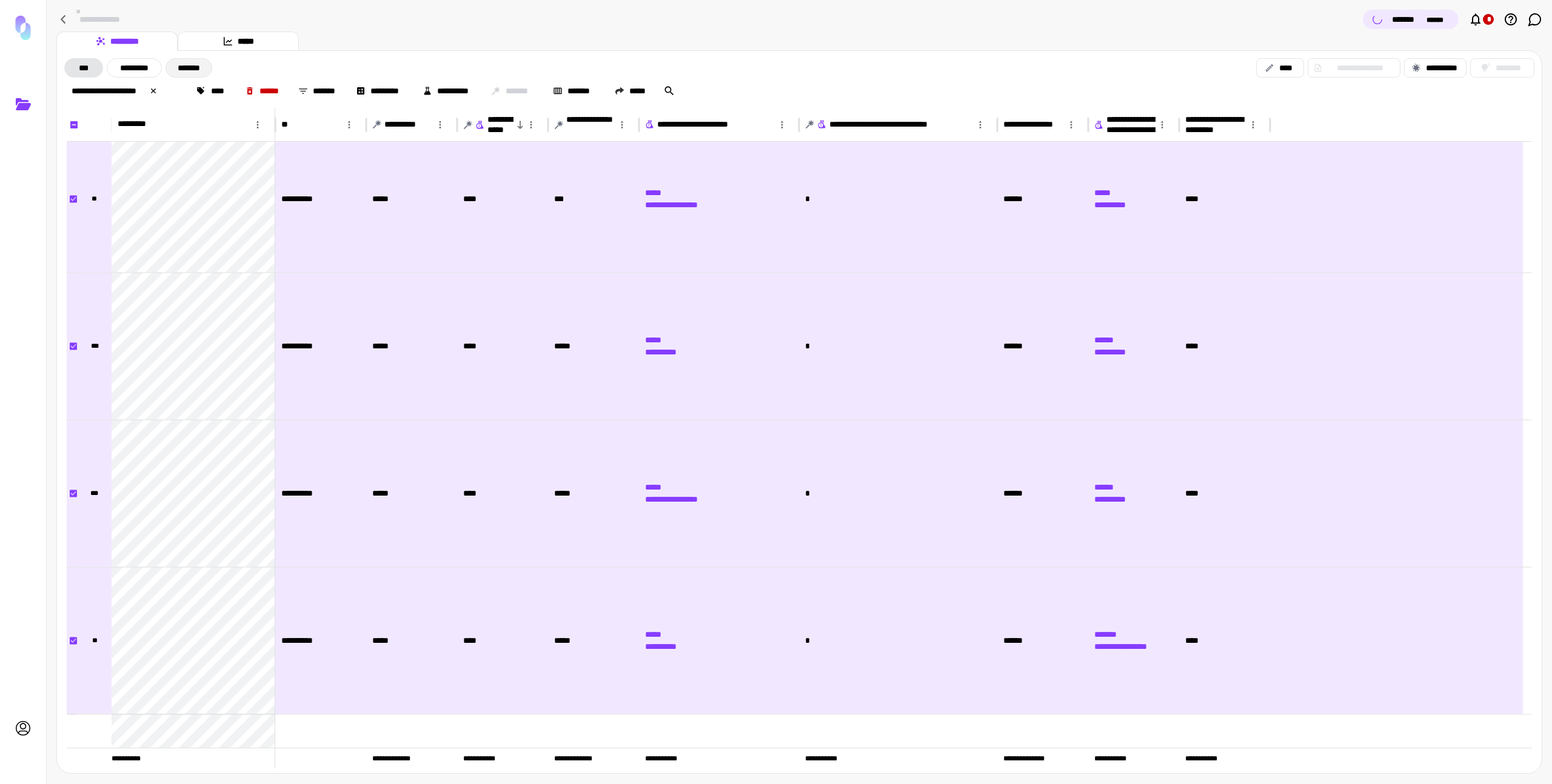 click on "*******" at bounding box center (189, 68) 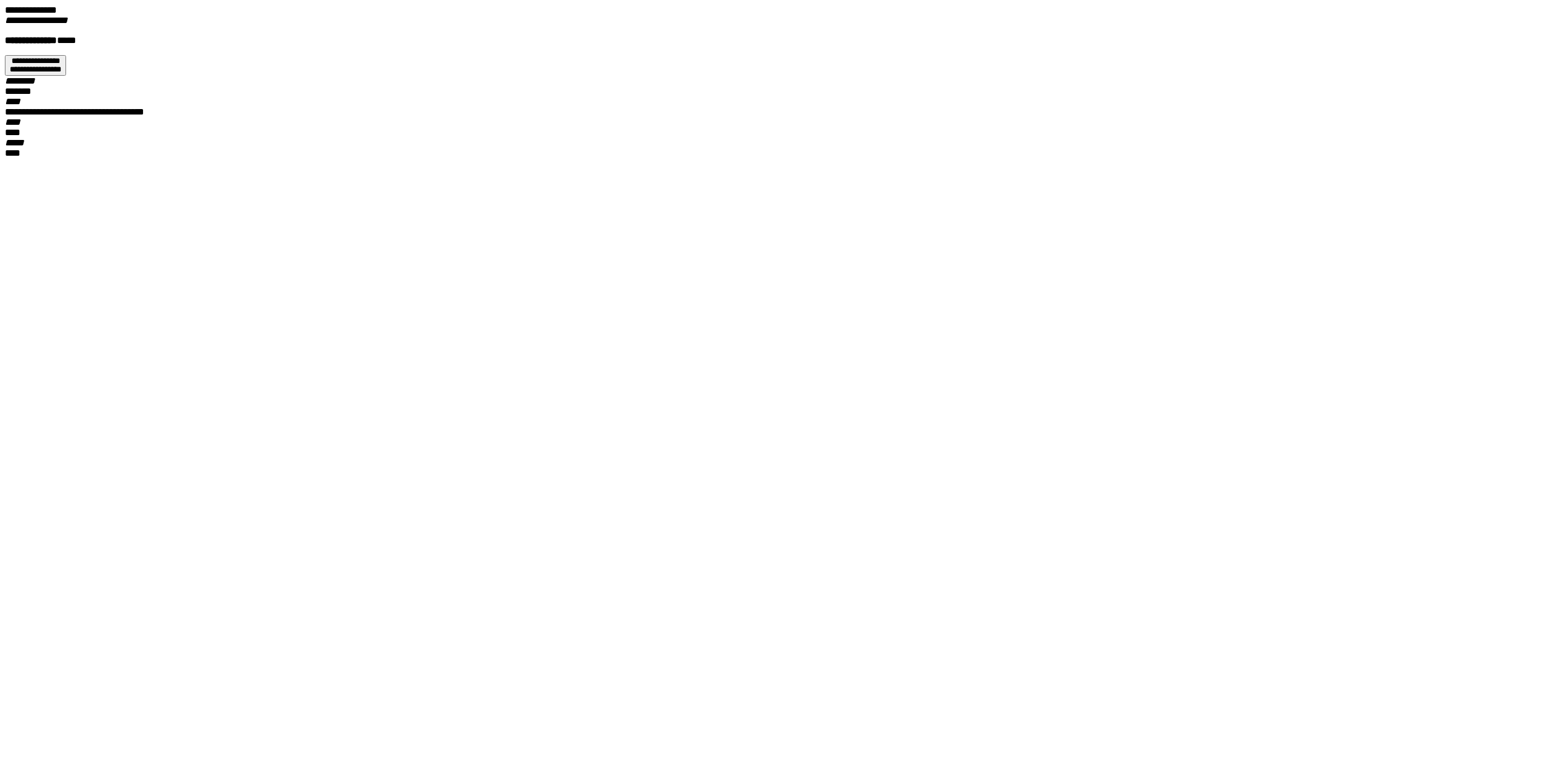 scroll, scrollTop: 0, scrollLeft: 0, axis: both 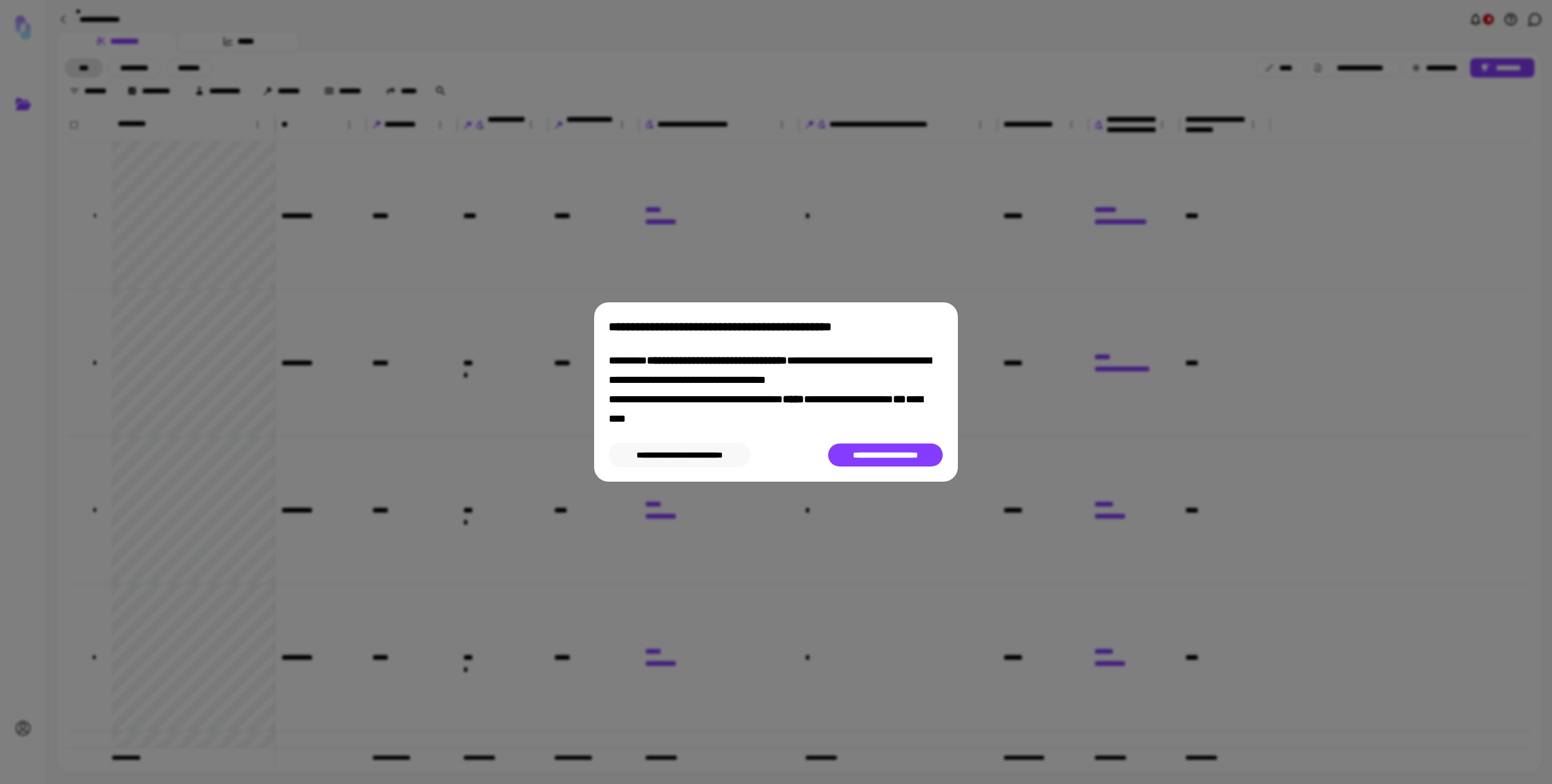 click on "**********" at bounding box center [680, 455] 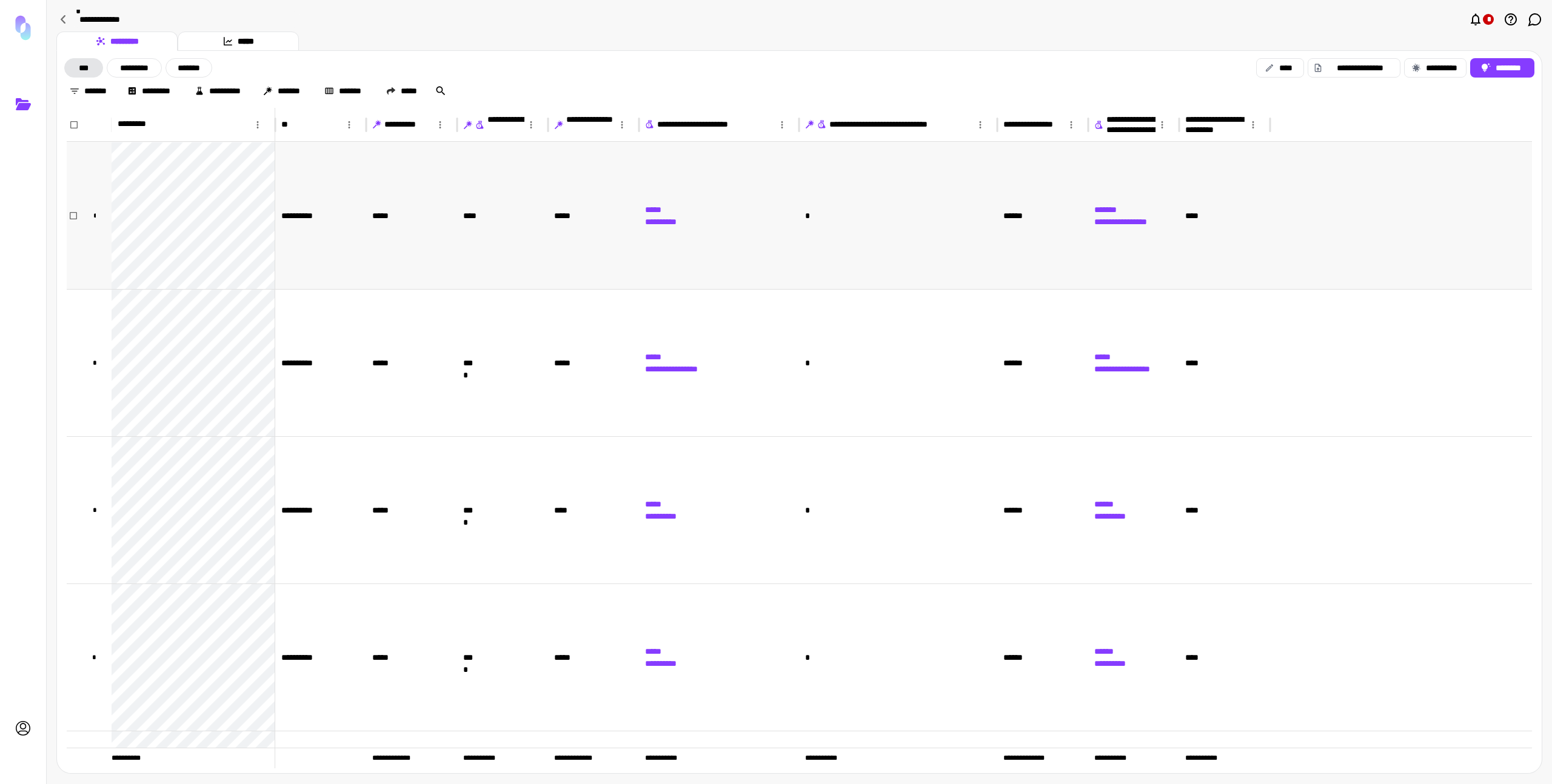 scroll, scrollTop: 108, scrollLeft: 0, axis: vertical 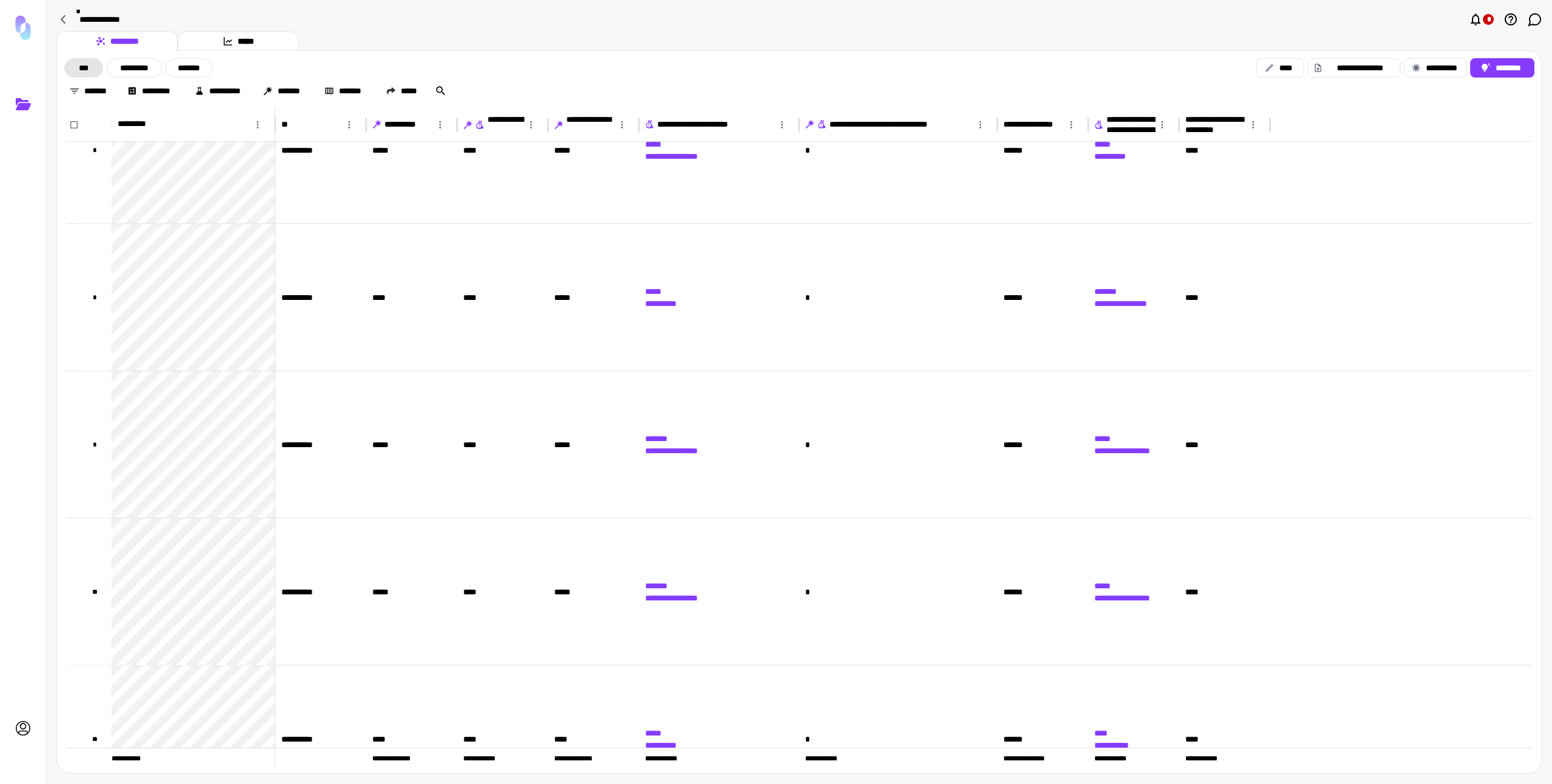click on "*******" at bounding box center (189, 68) 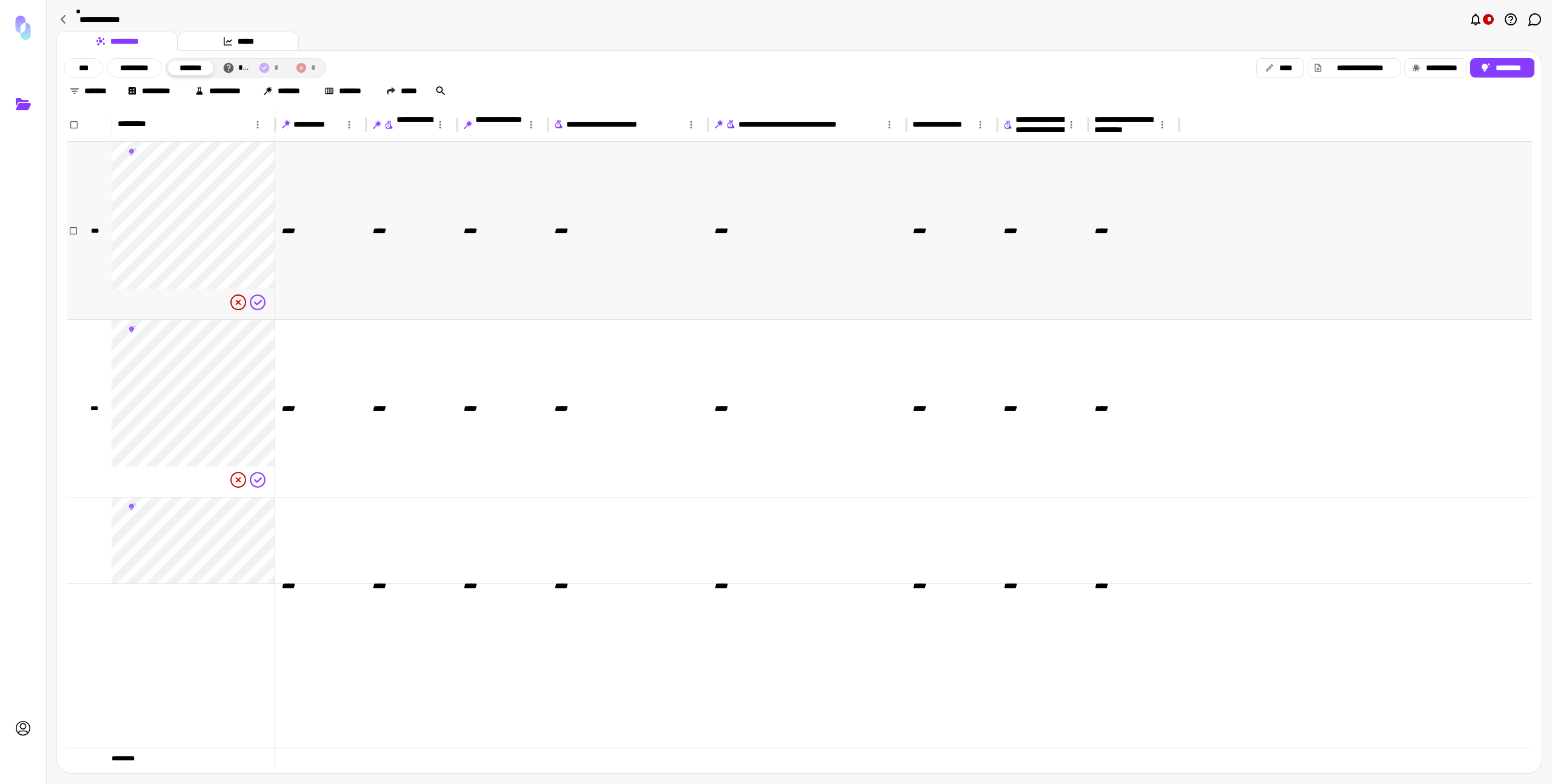 scroll, scrollTop: 0, scrollLeft: 0, axis: both 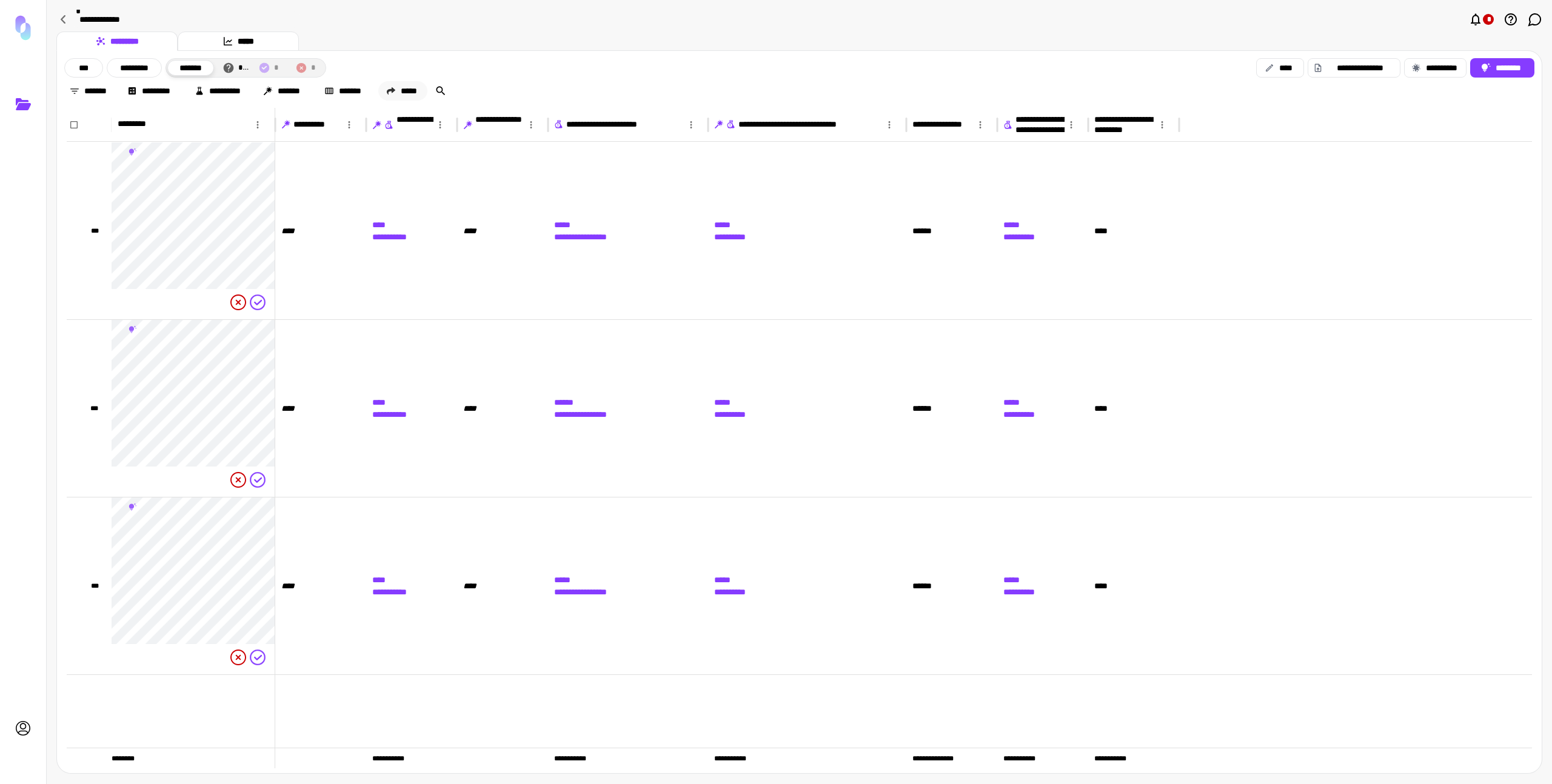 click on "*****" at bounding box center [403, 91] 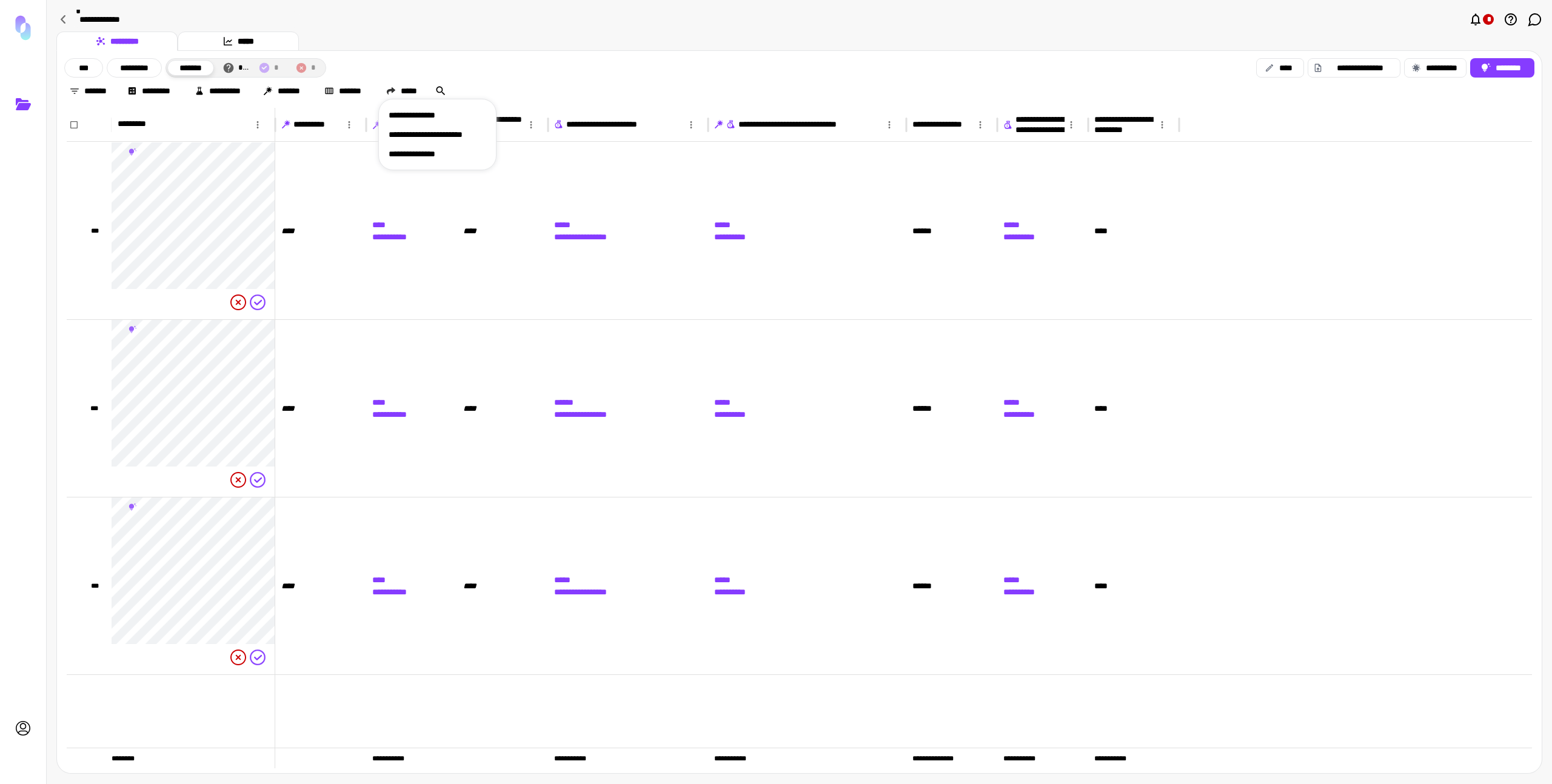 click on "**********" at bounding box center [437, 154] 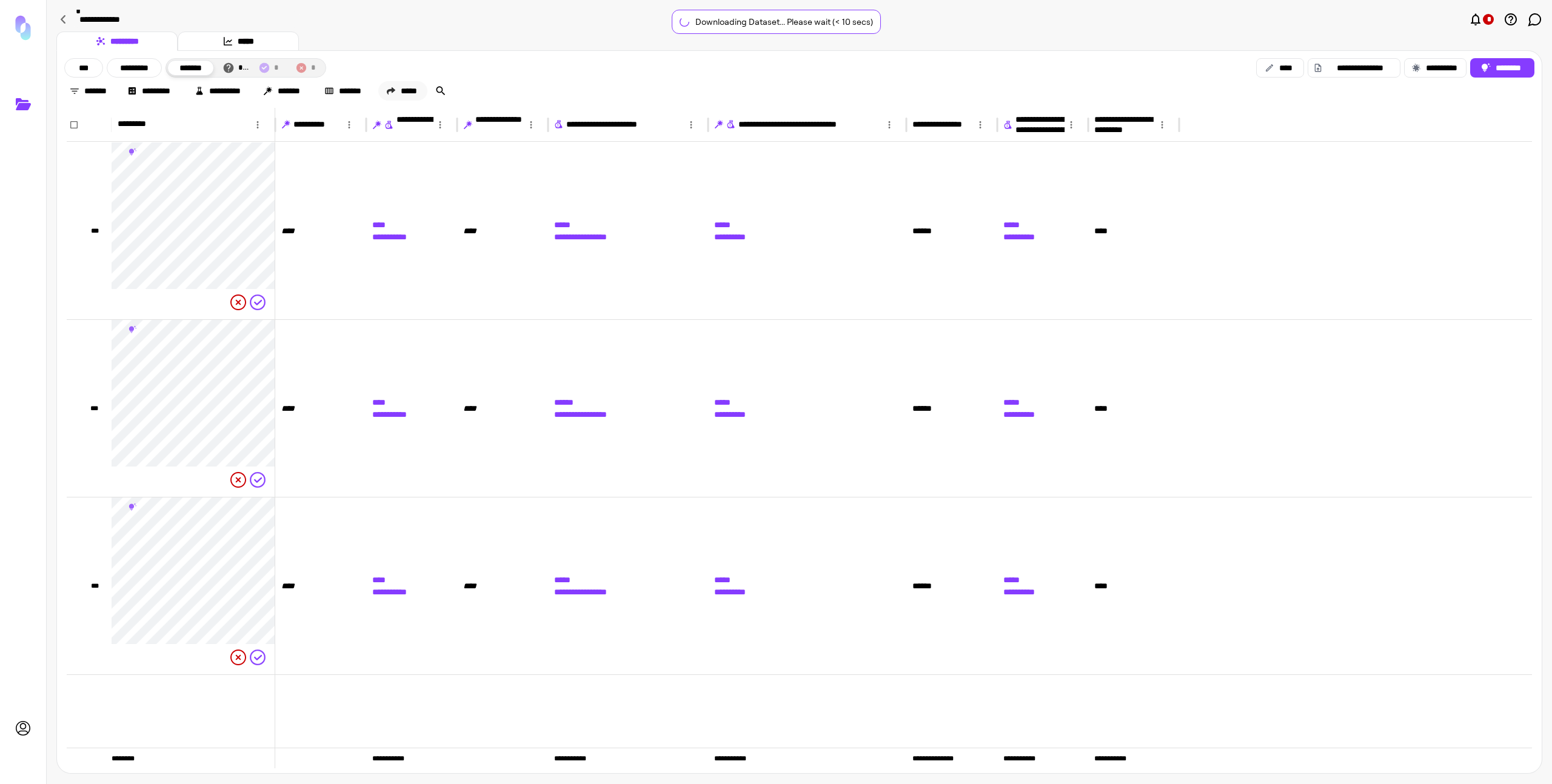 click on "*****" at bounding box center [403, 91] 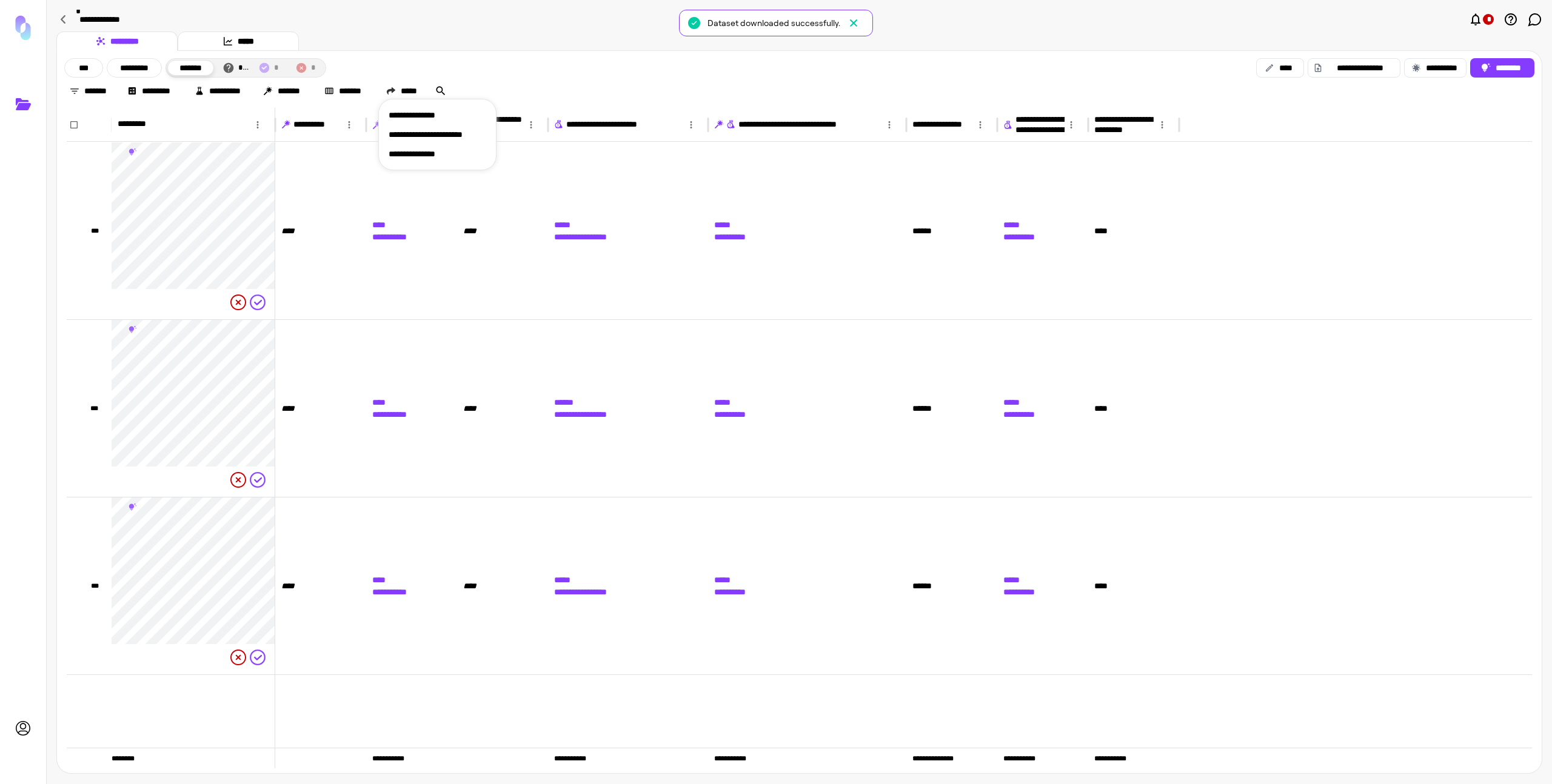 click on "**********" at bounding box center [437, 115] 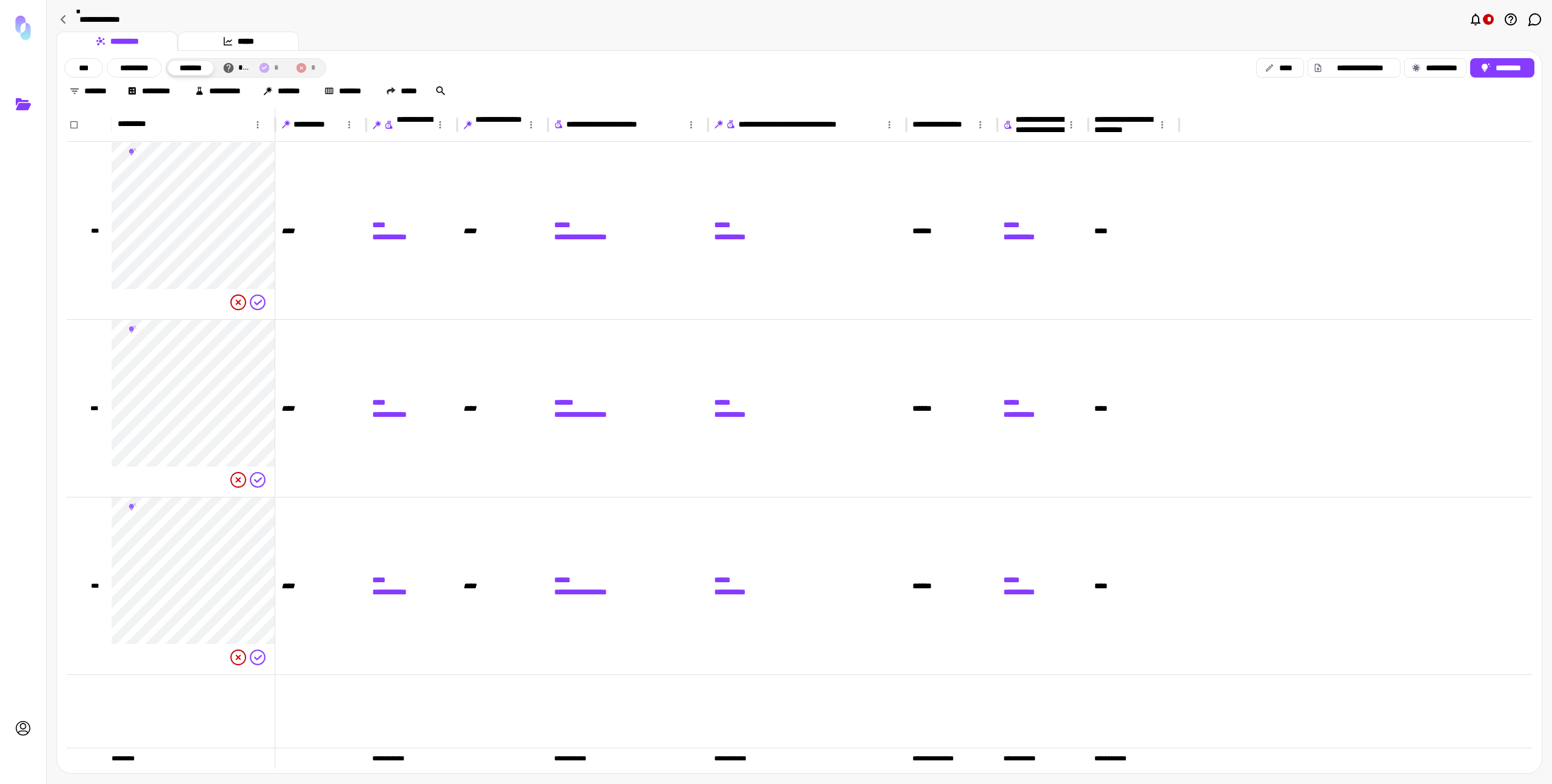 click on "[FIRST] [LAST] [STREET] [CITY], [STATE]" at bounding box center [799, 68] 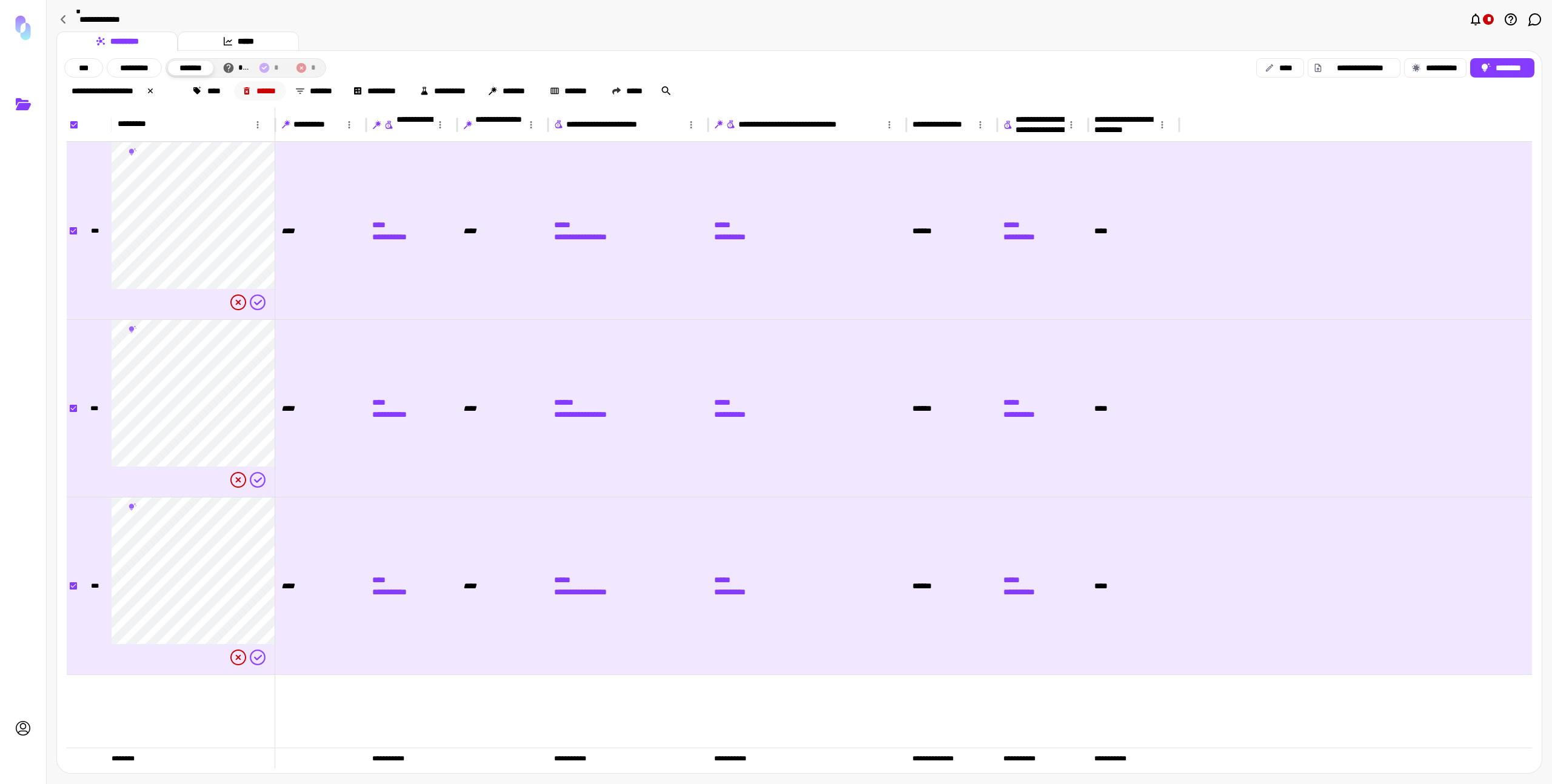 click on "******" at bounding box center [260, 91] 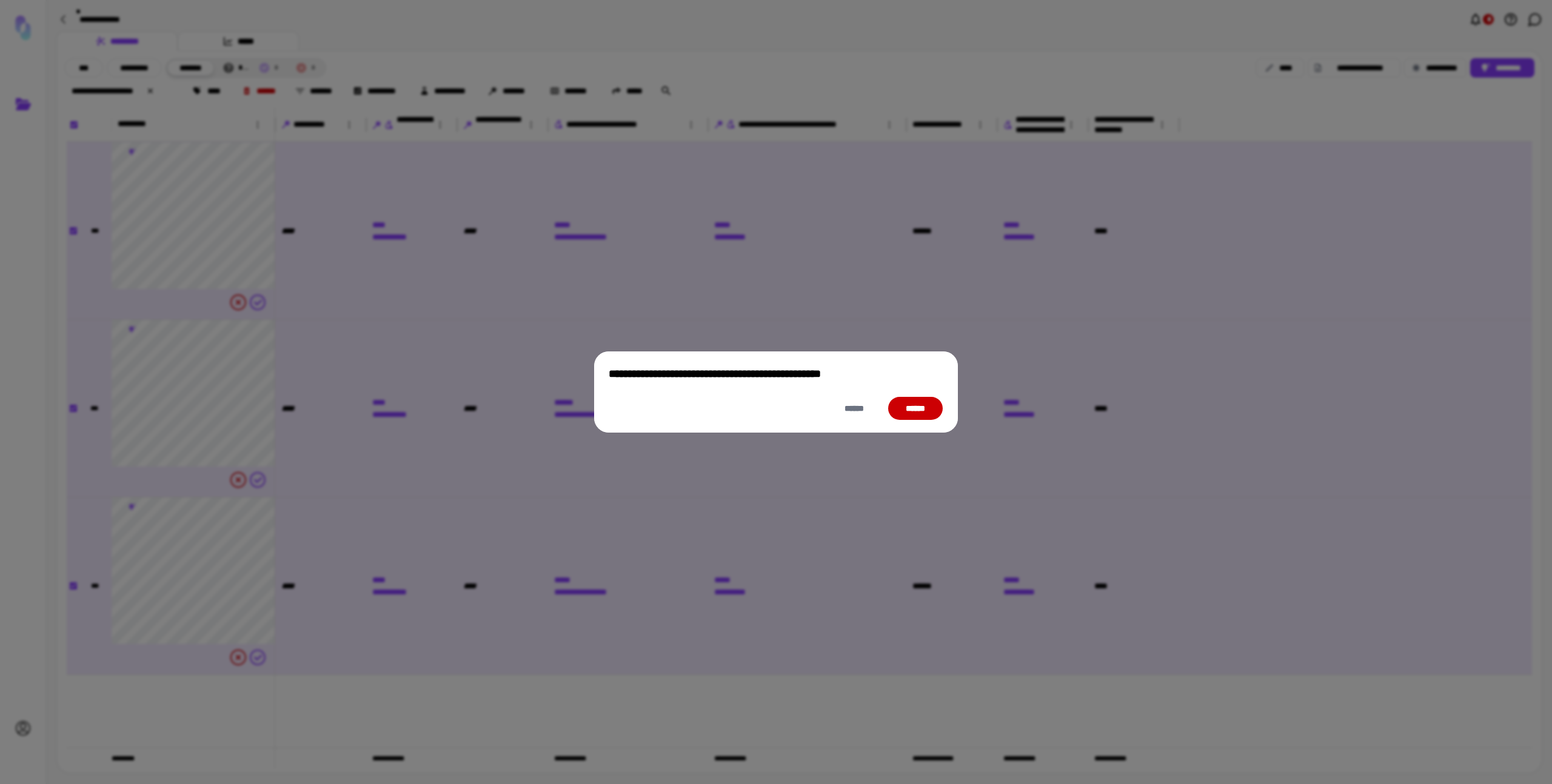 click on "******" at bounding box center [915, 408] 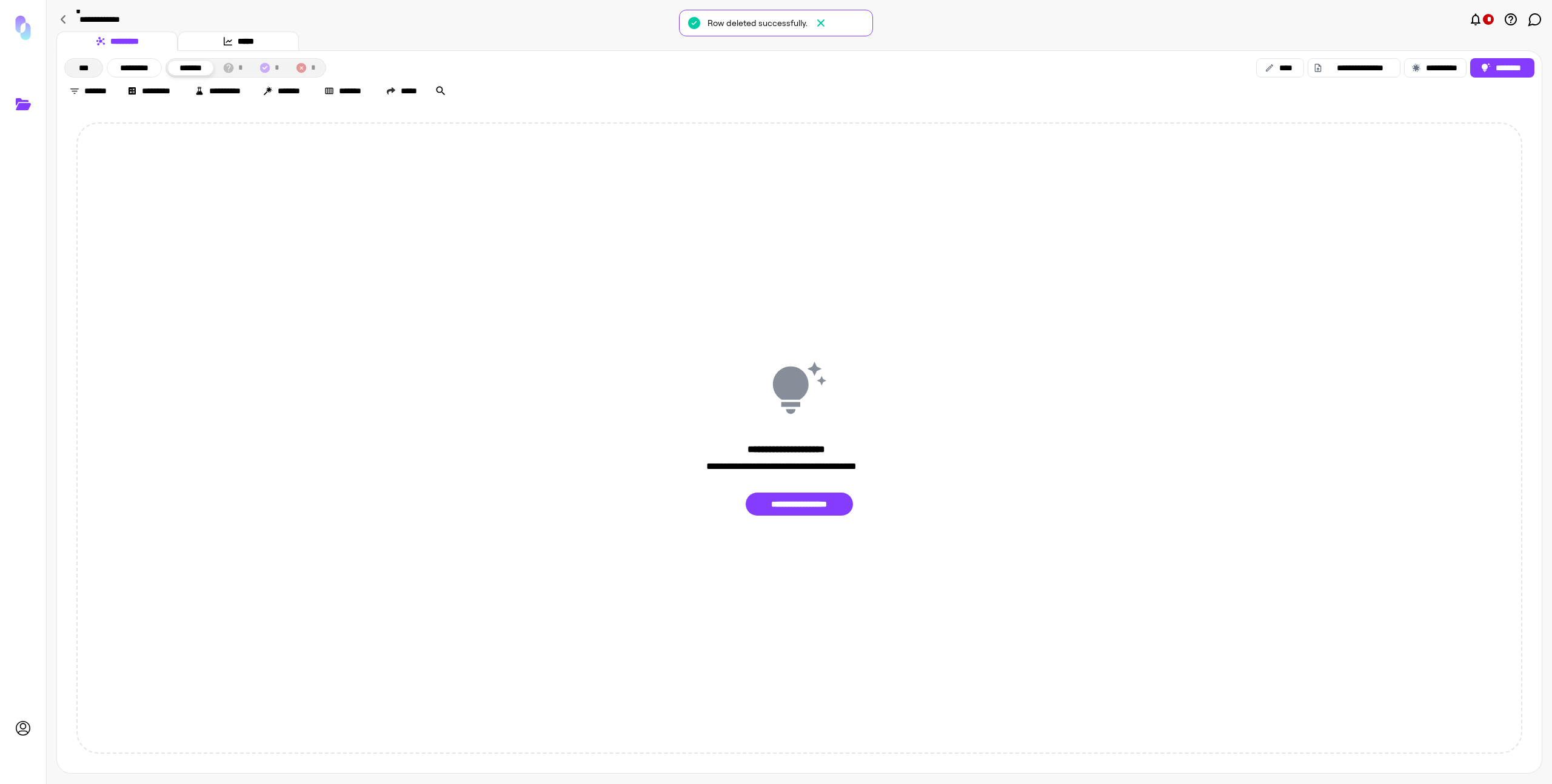 click on "***" at bounding box center [84, 68] 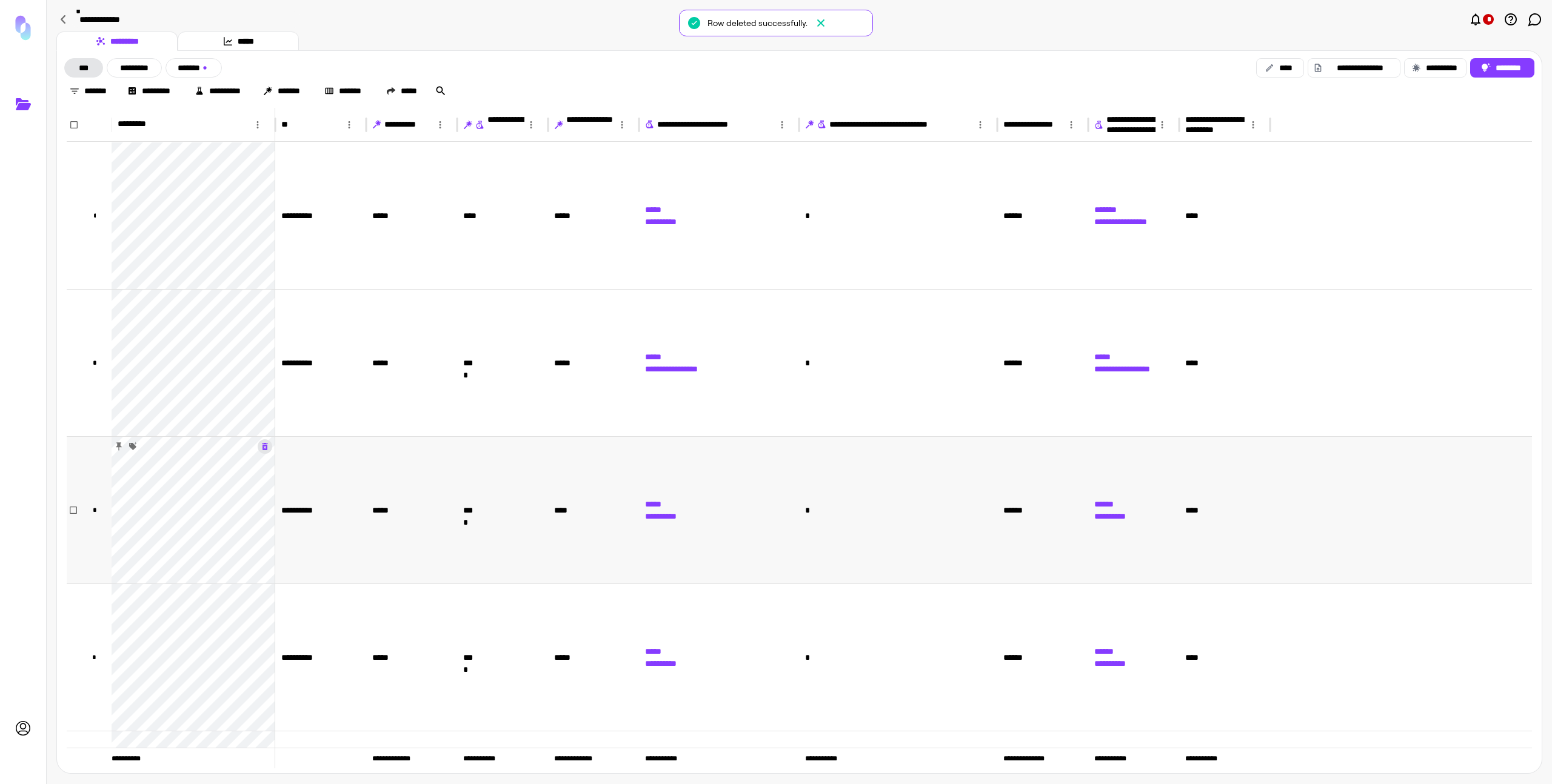 scroll, scrollTop: 93, scrollLeft: 0, axis: vertical 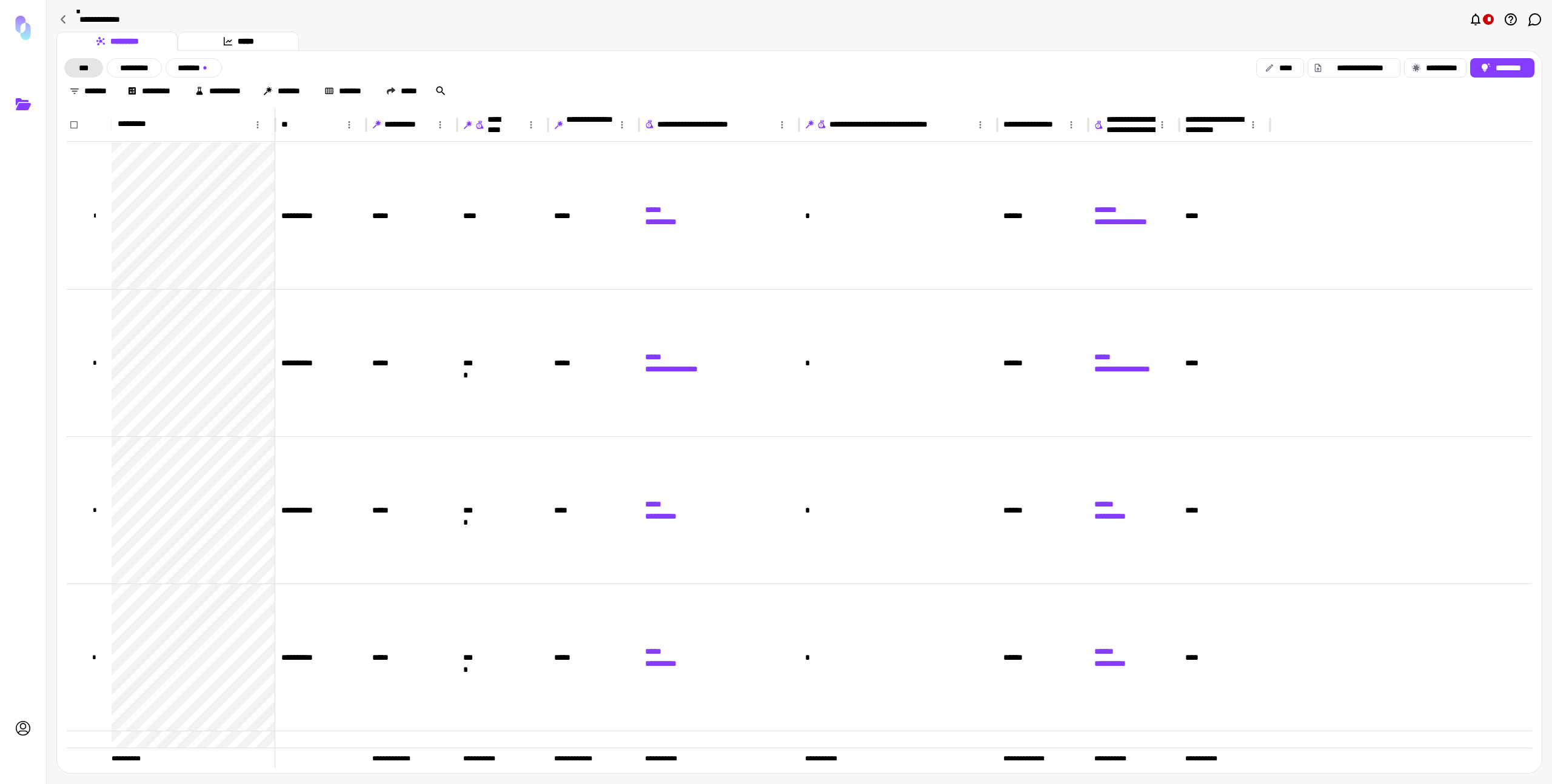 click on "**********" at bounding box center [500, 125] 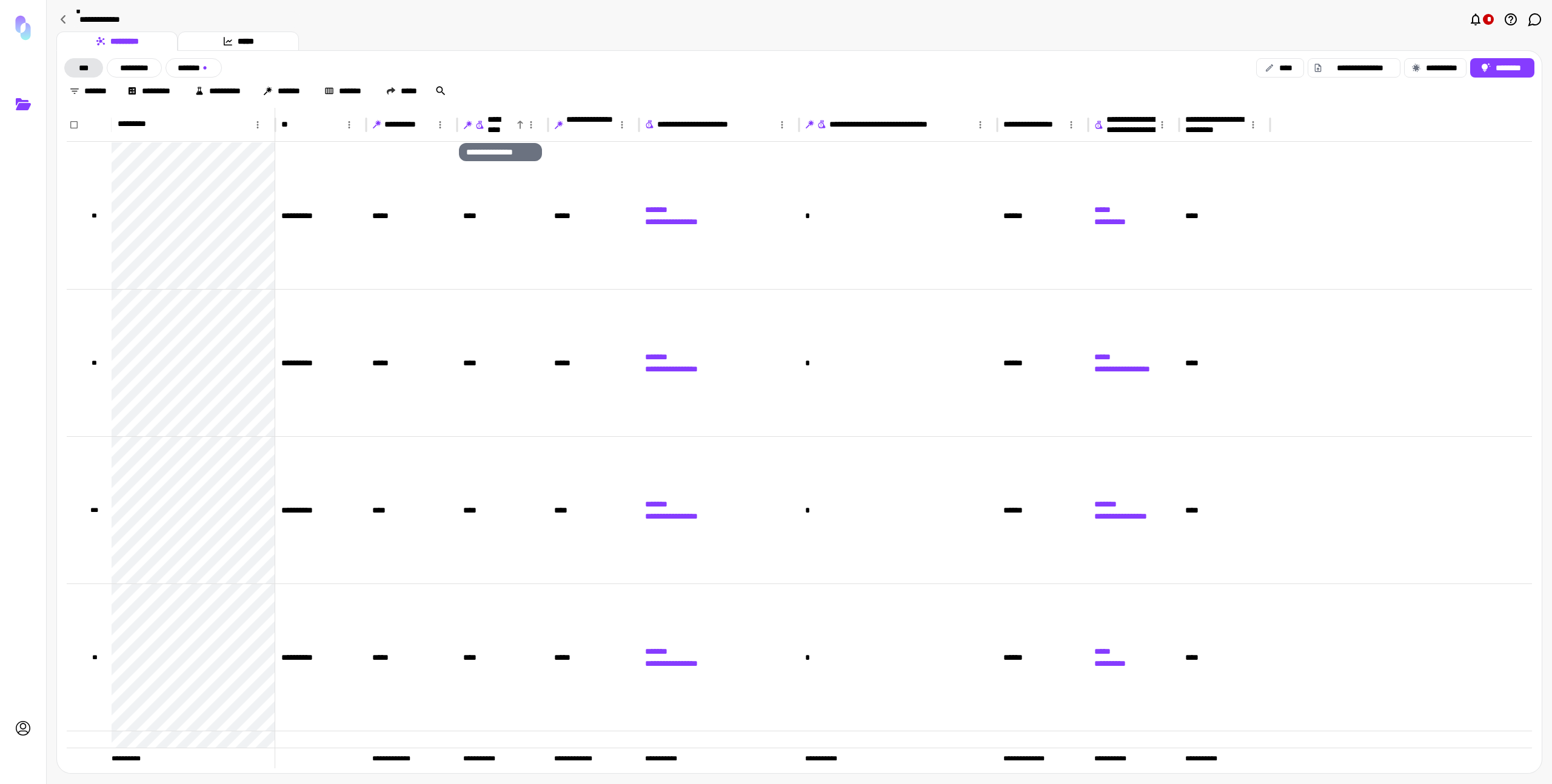 click on "**********" at bounding box center [500, 125] 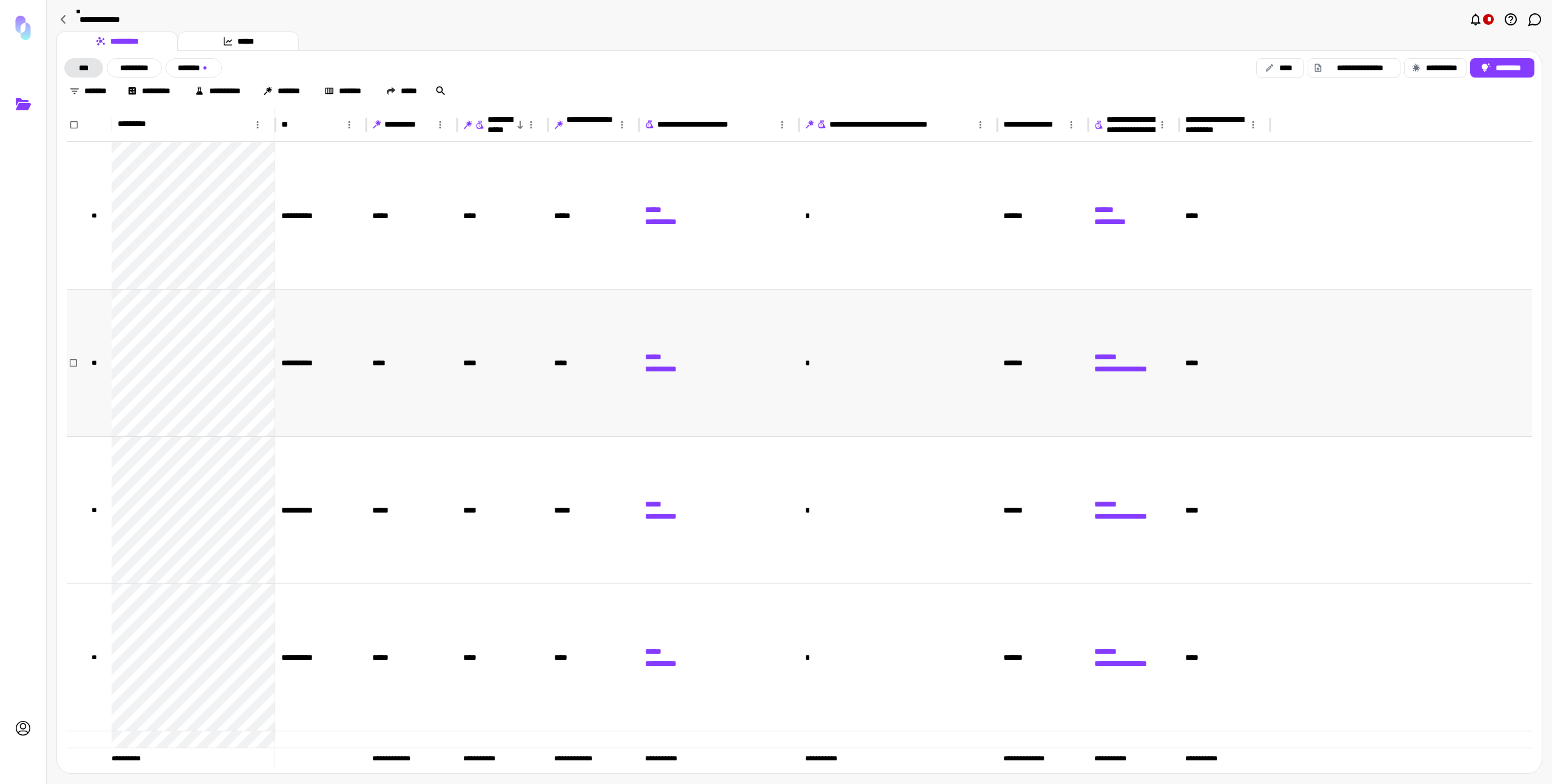 scroll, scrollTop: 99, scrollLeft: 0, axis: vertical 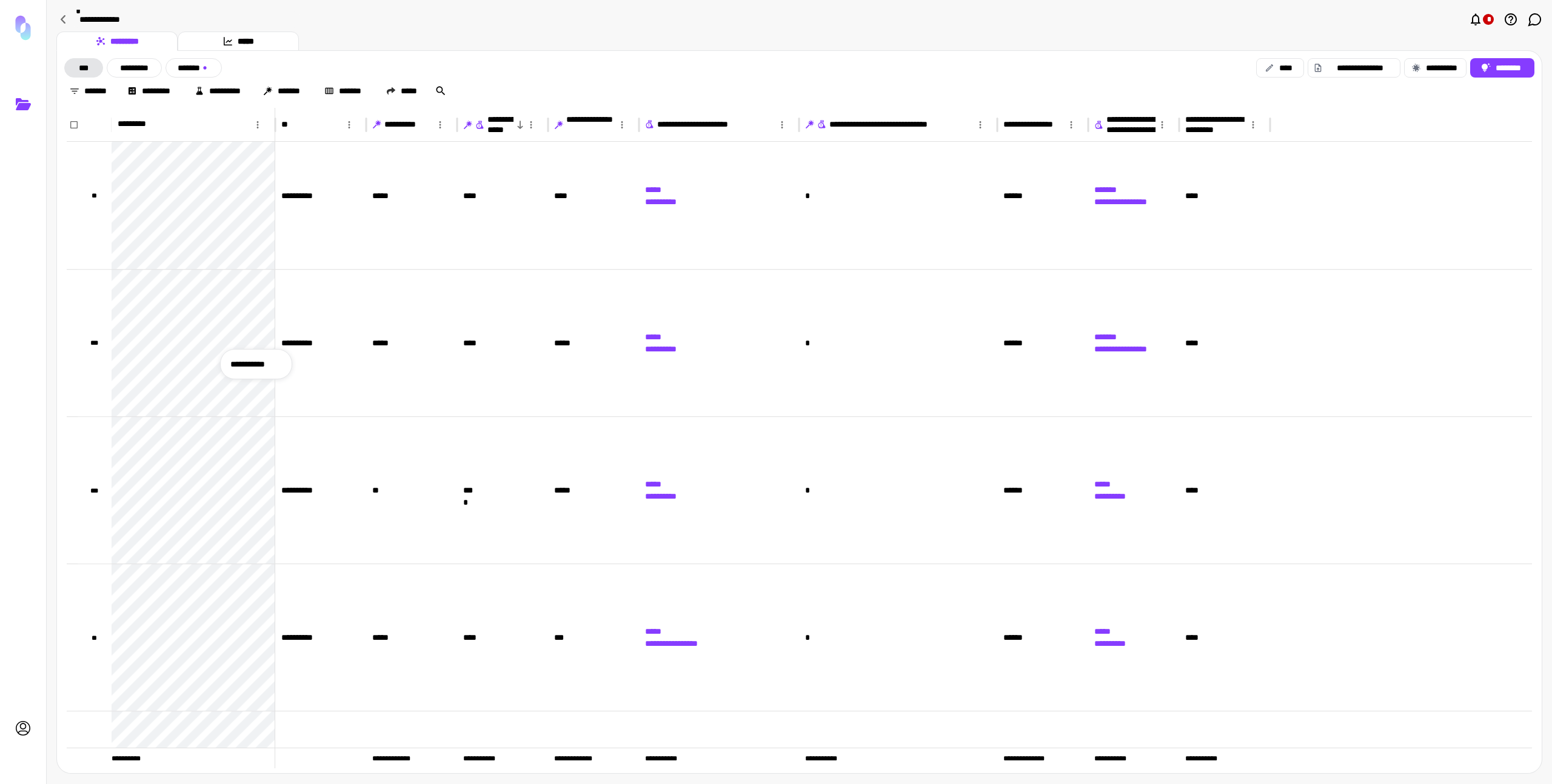 click on "**********" at bounding box center [256, 364] 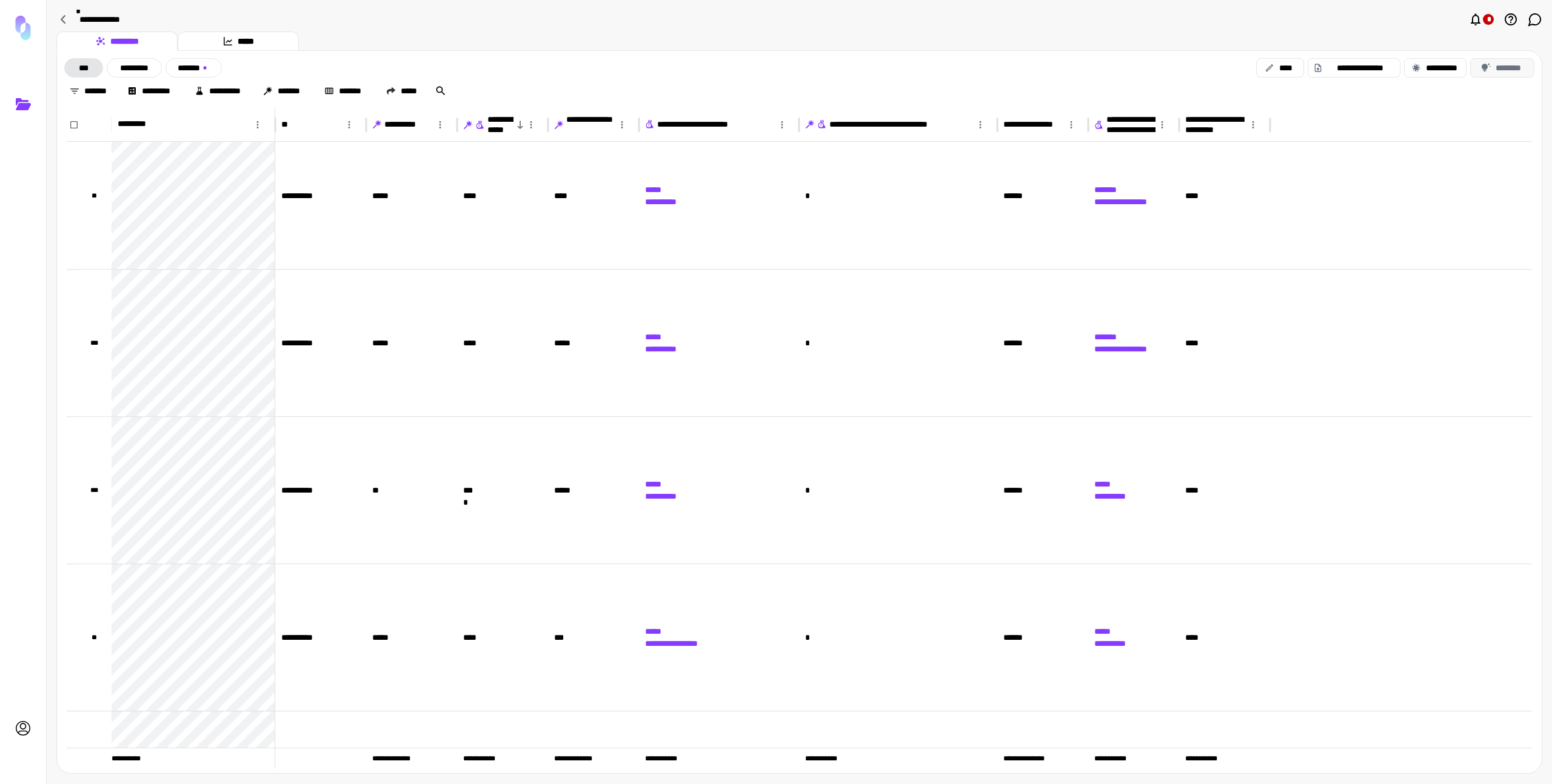 click on "********" at bounding box center (1502, 68) 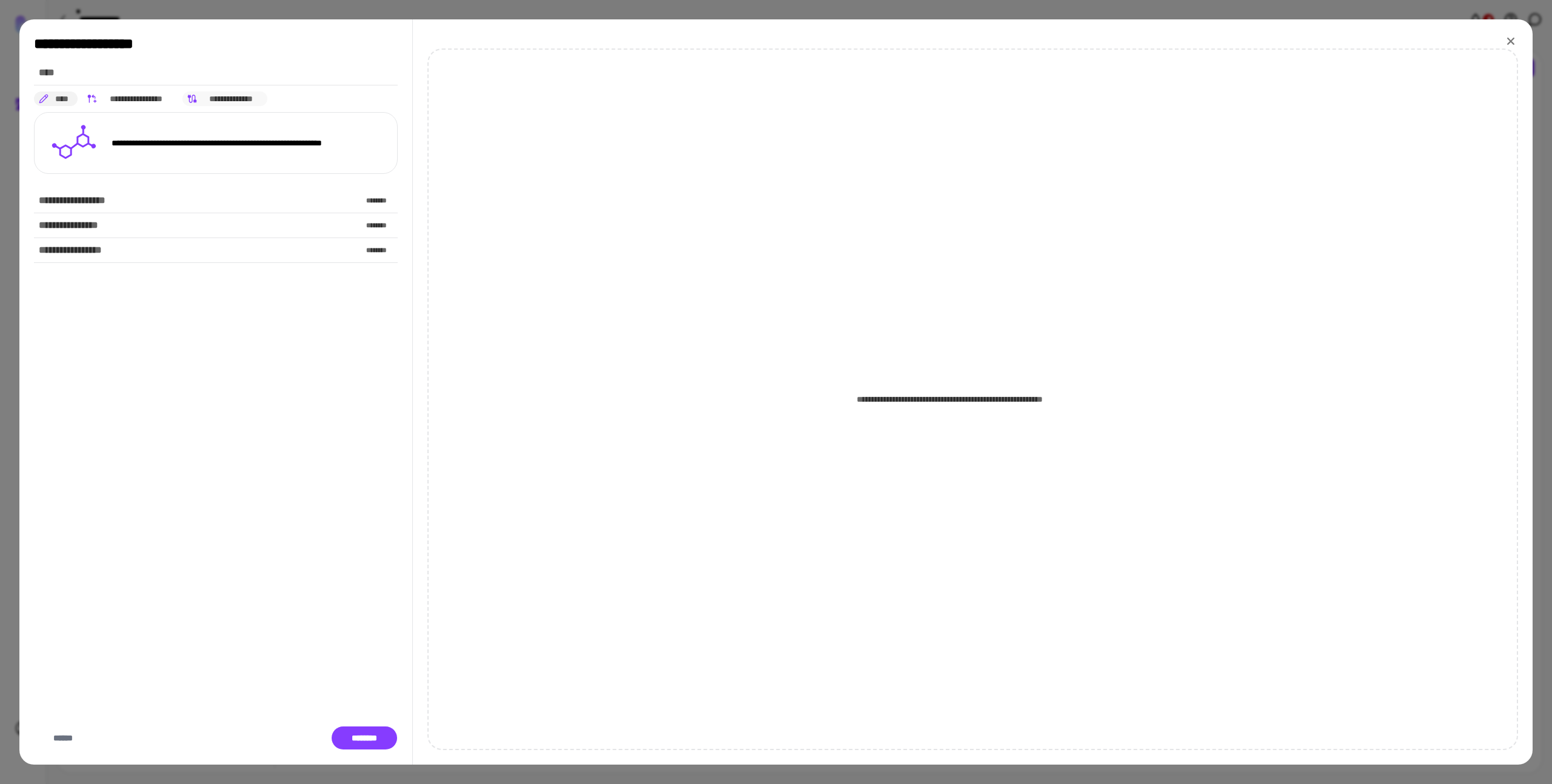 click on "**********" at bounding box center [231, 99] 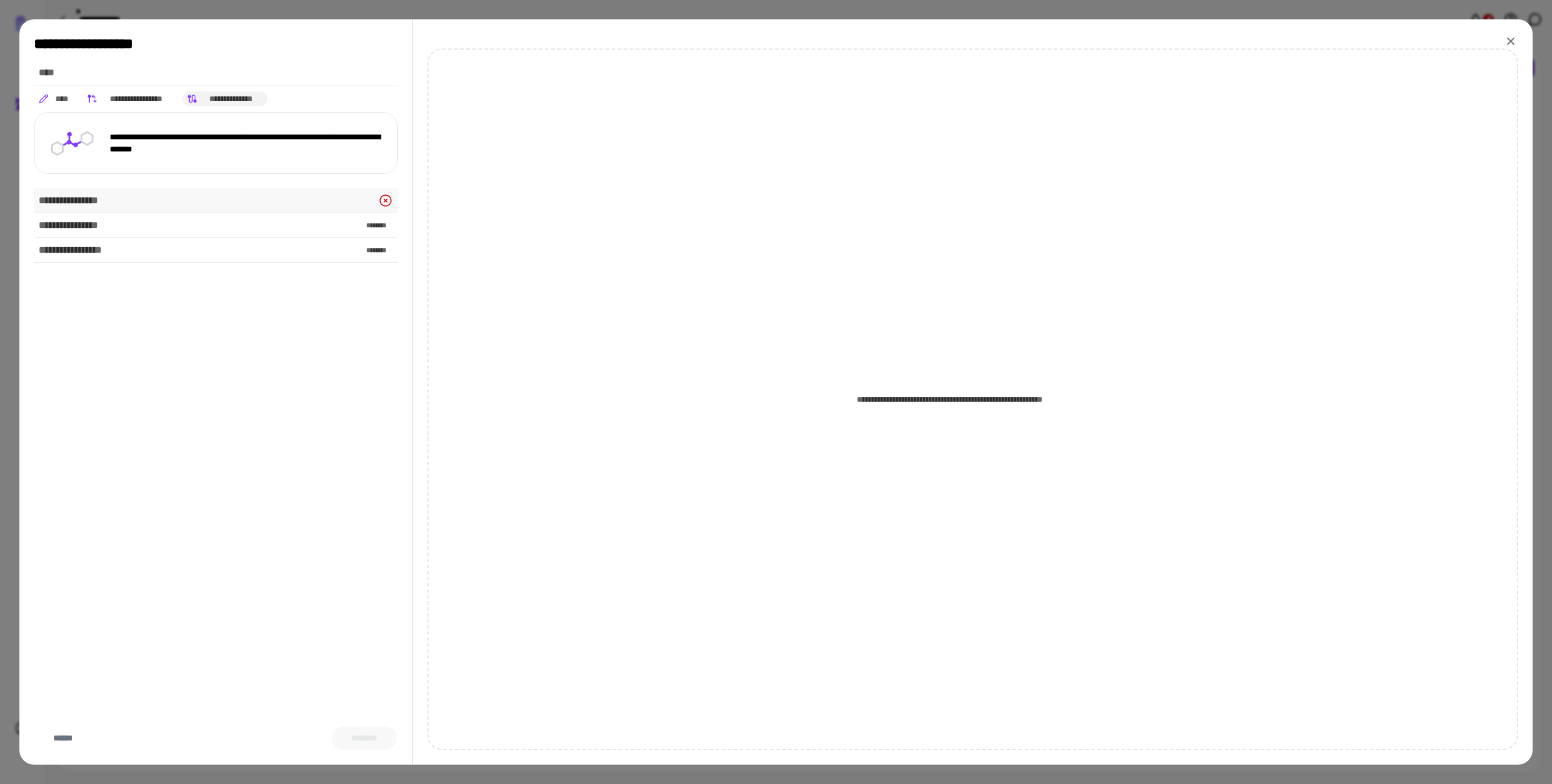 click on "**********" at bounding box center (216, 201) 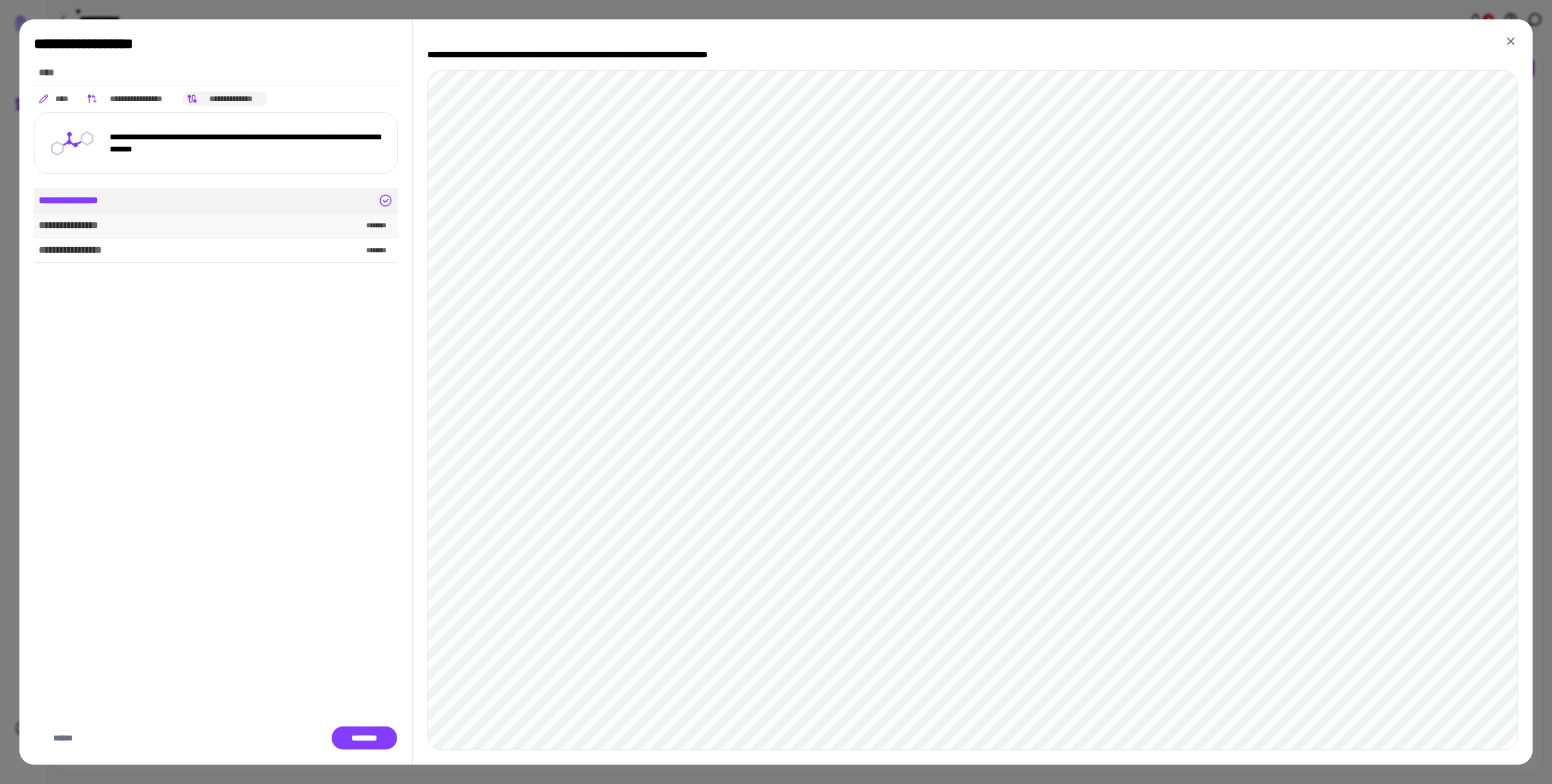 click on "**********" at bounding box center (216, 225) 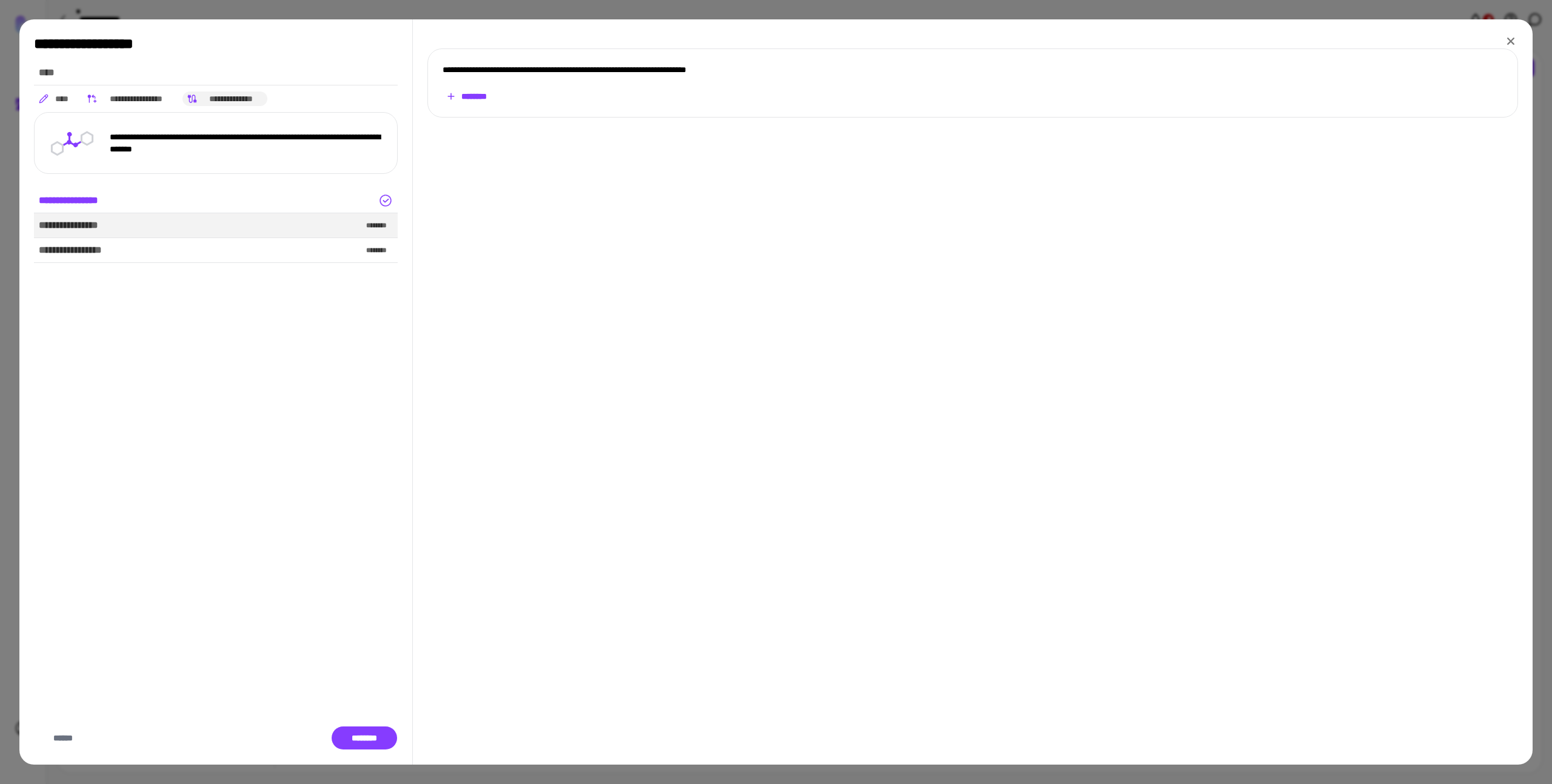 click on "********" at bounding box center [972, 96] 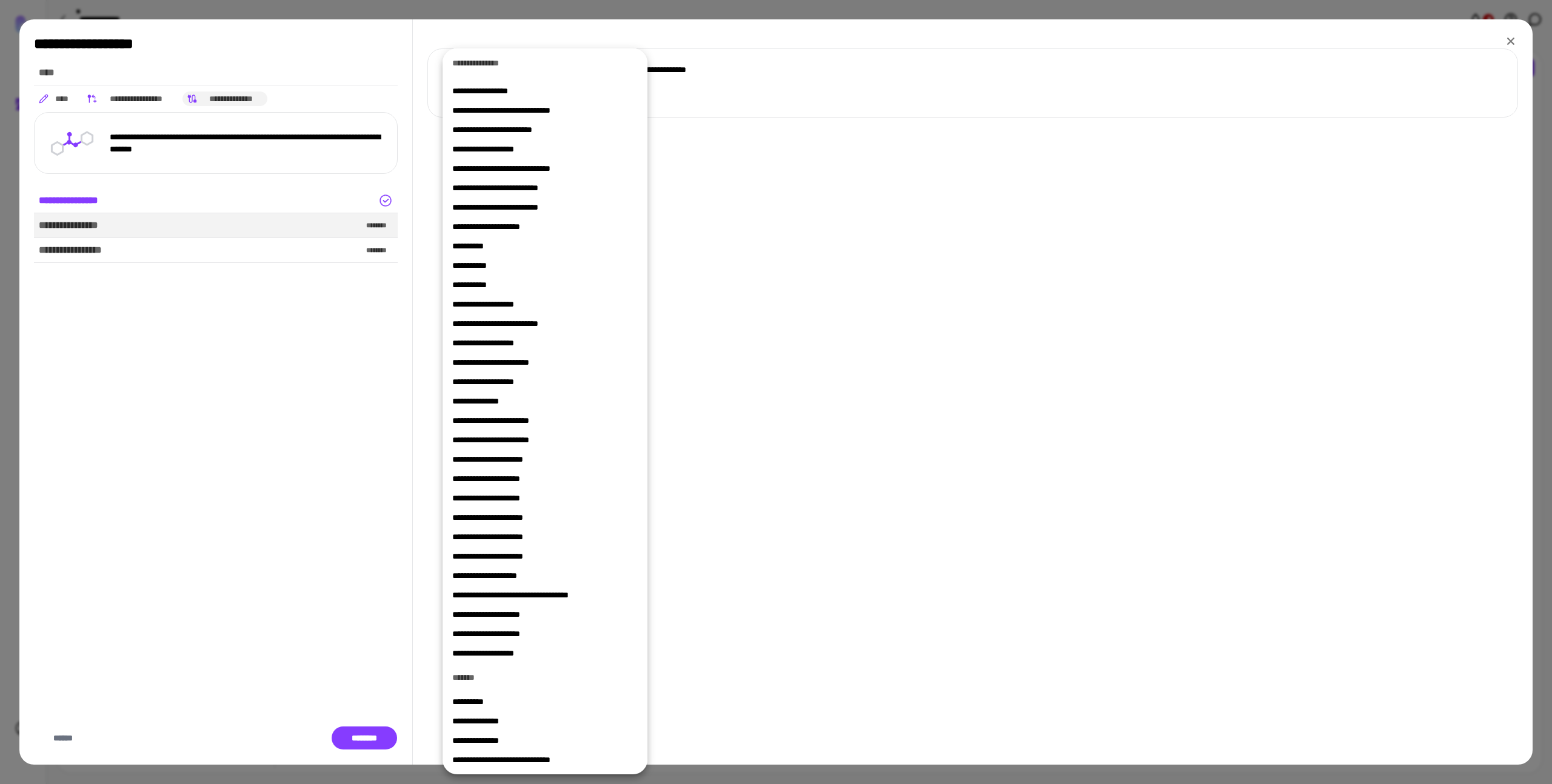 scroll, scrollTop: 0, scrollLeft: 0, axis: both 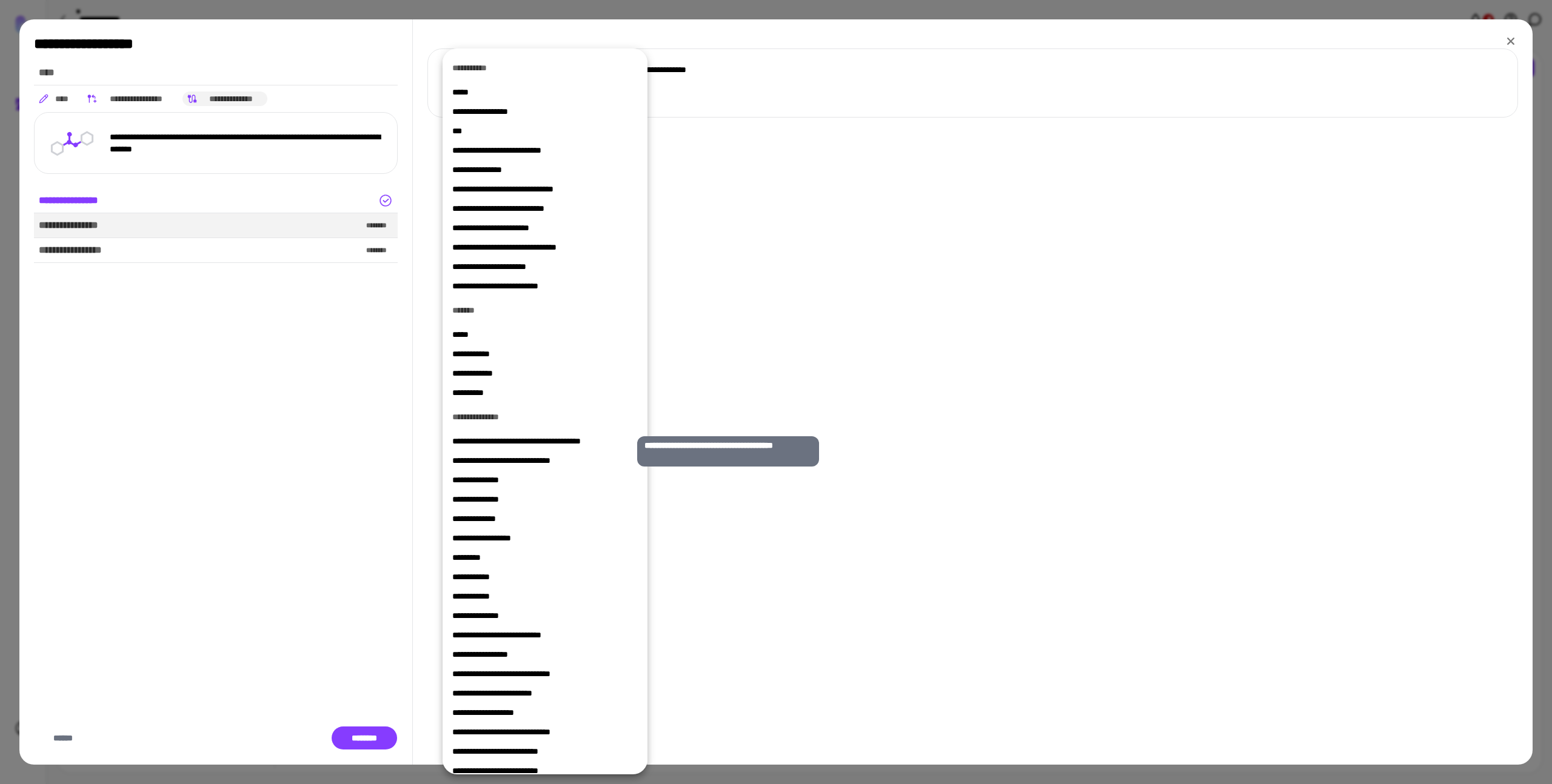 click on "**********" at bounding box center [540, 441] 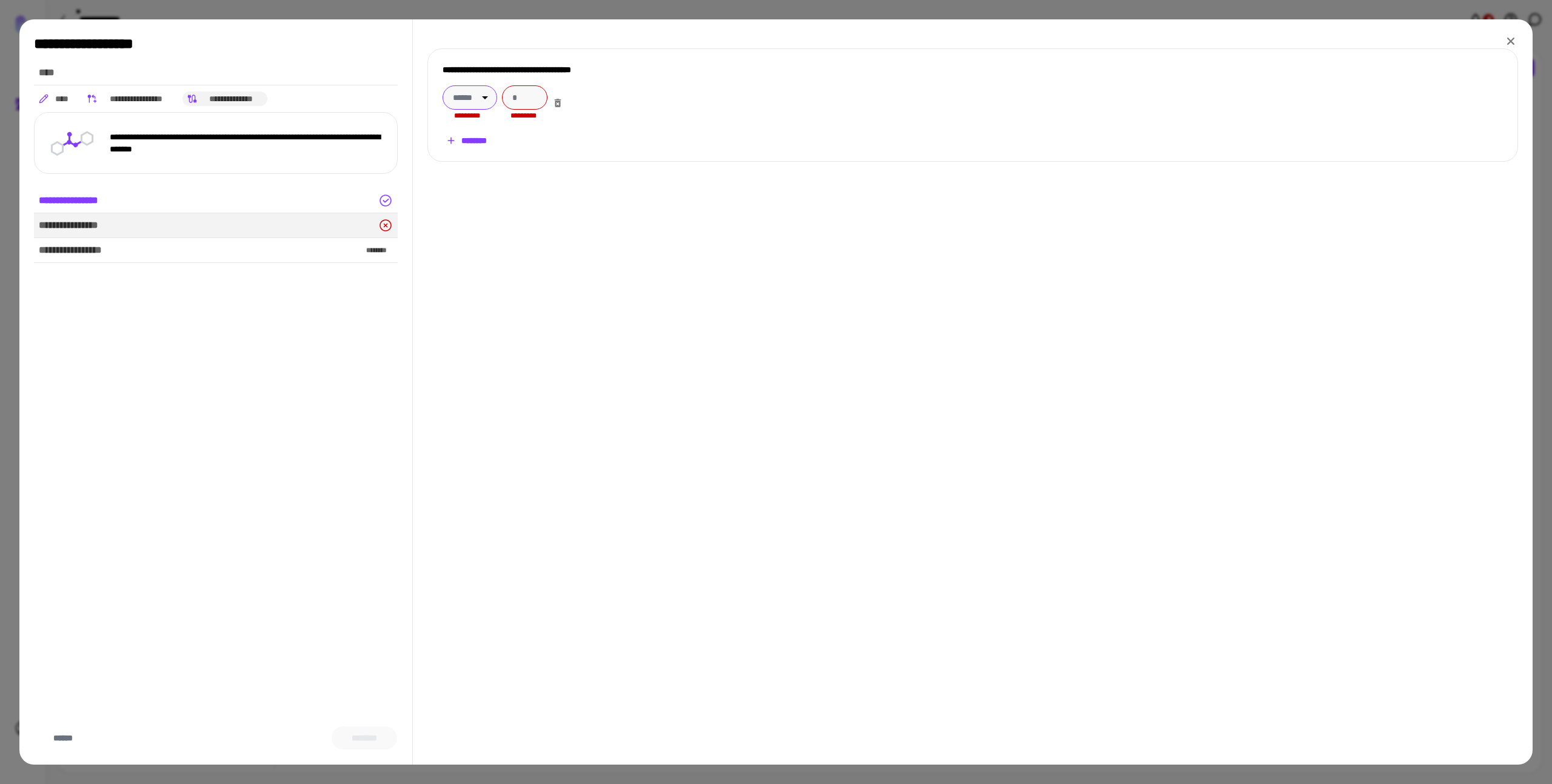 click on "[FIRST] [LAST] [STREET] [CITY], [STATE] [ZIP]" at bounding box center (776, 392) 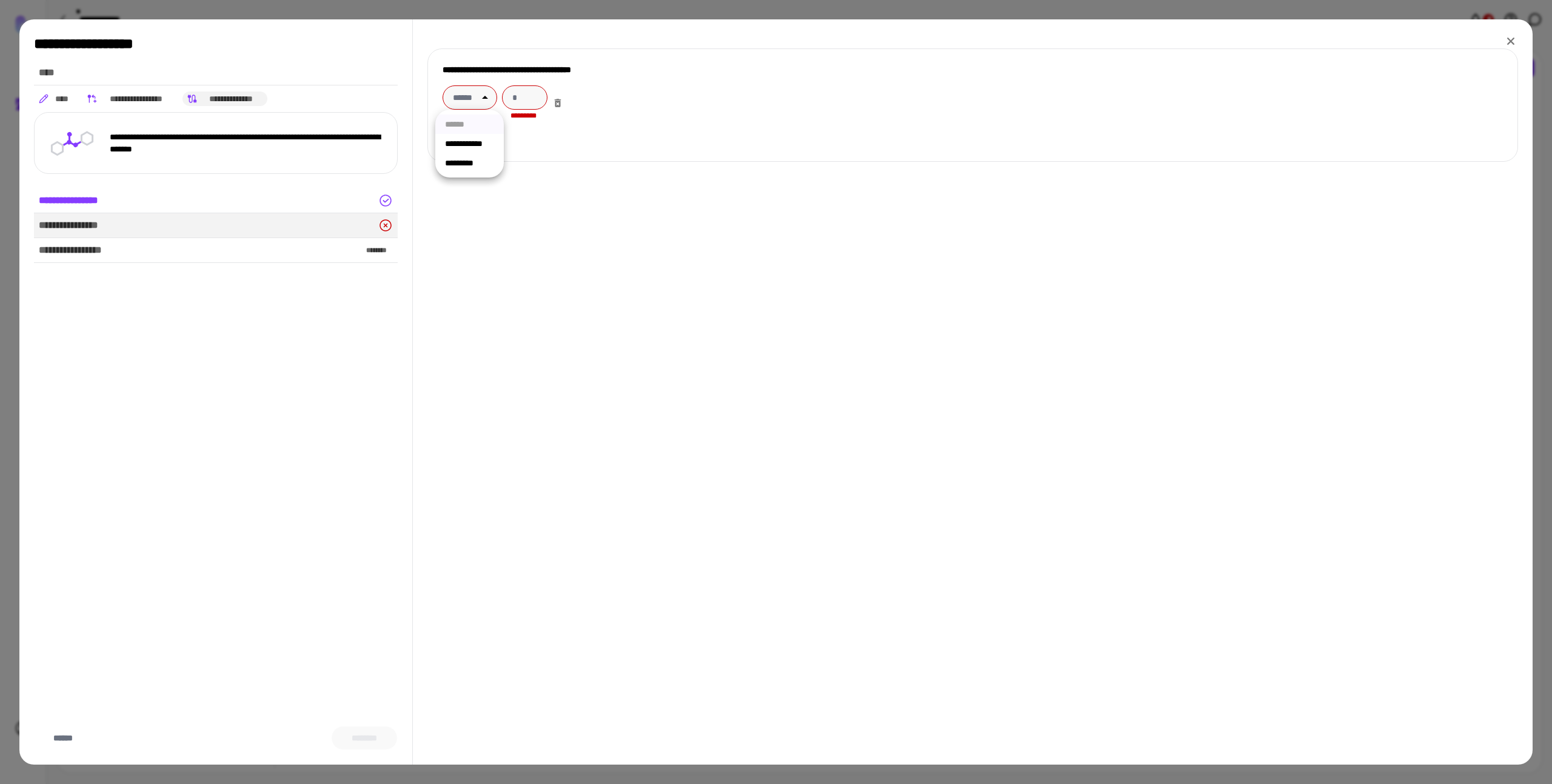 click on "*********" at bounding box center [469, 163] 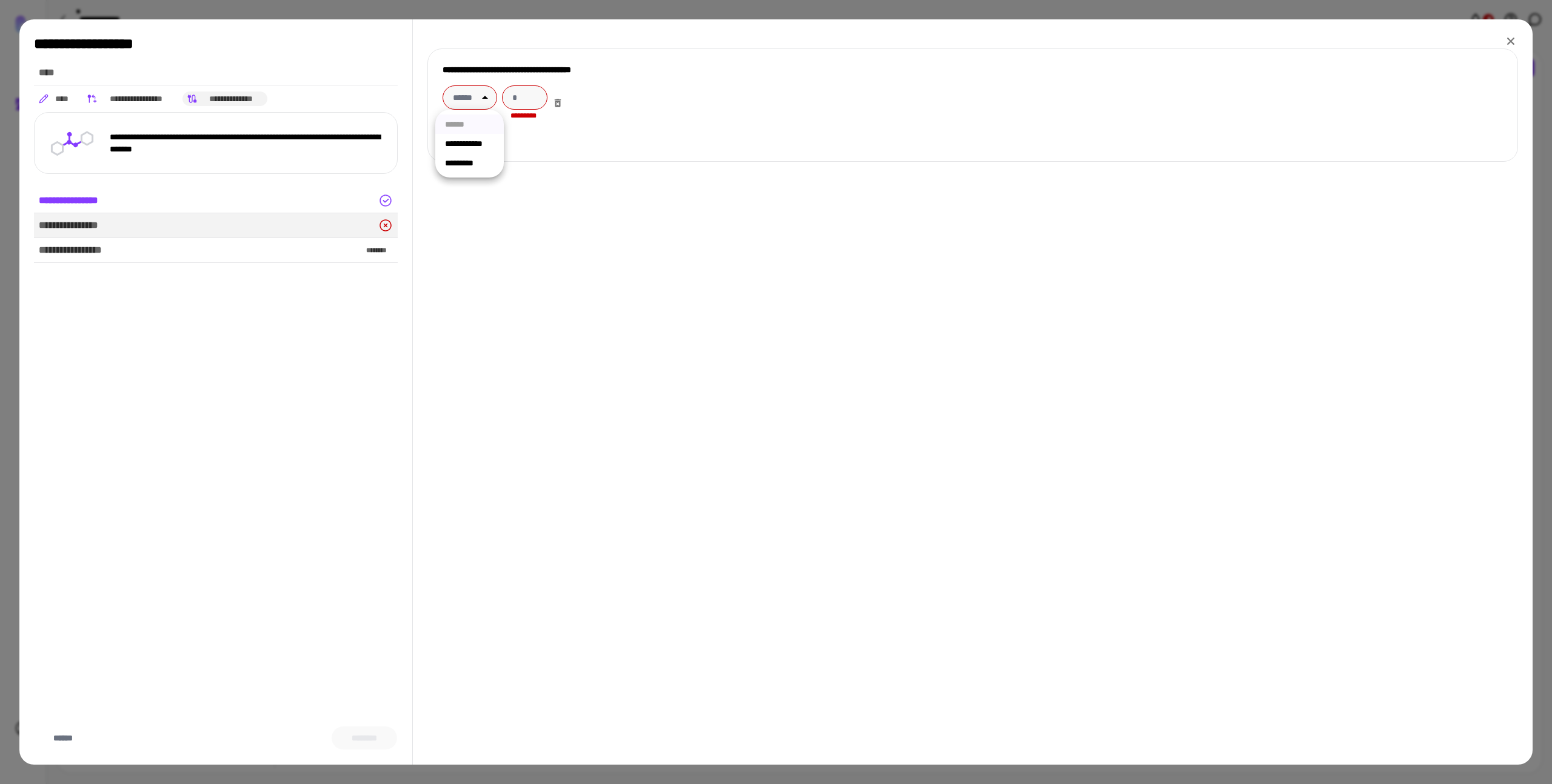 type on "*********" 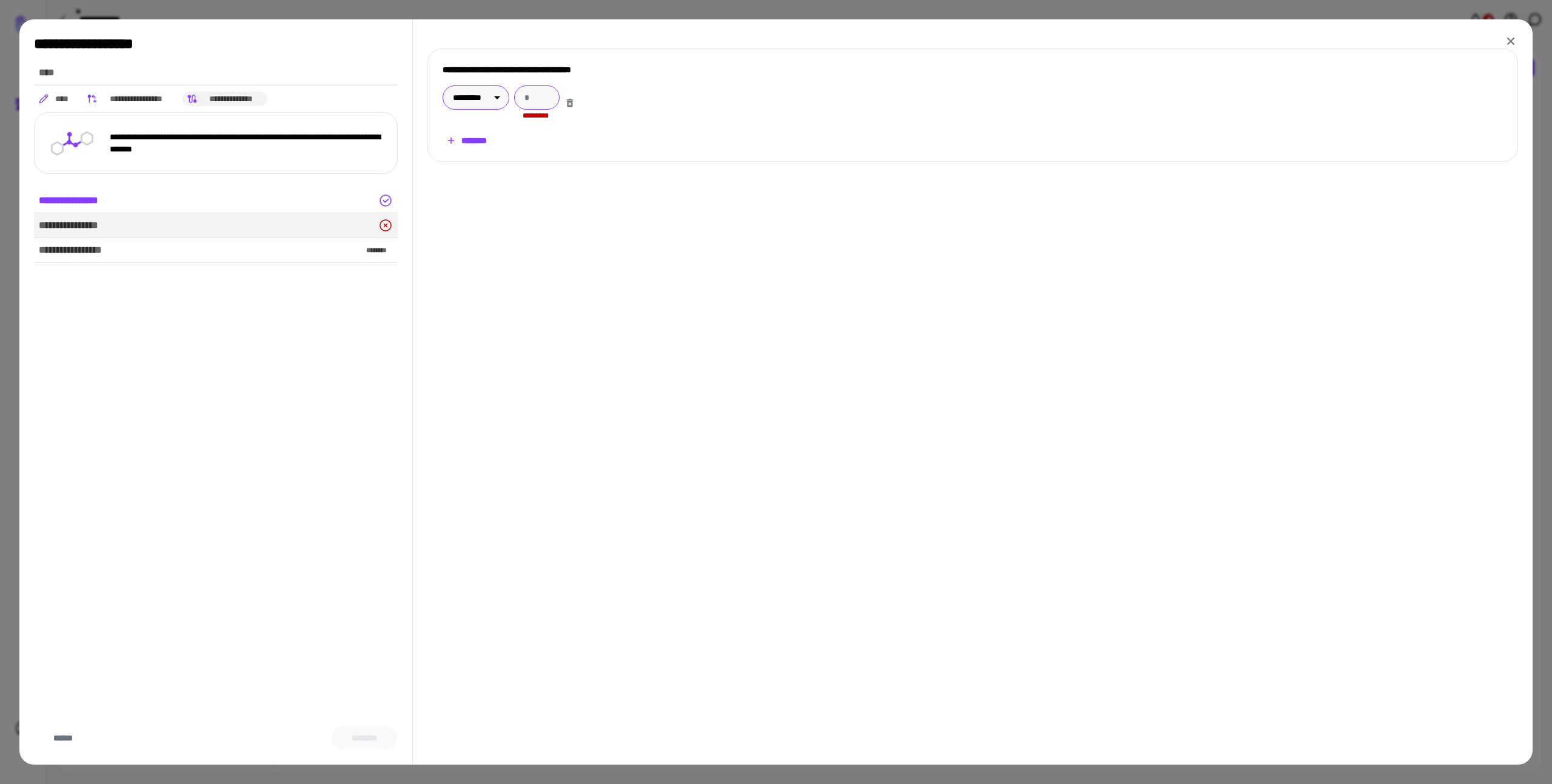 click at bounding box center [537, 98] 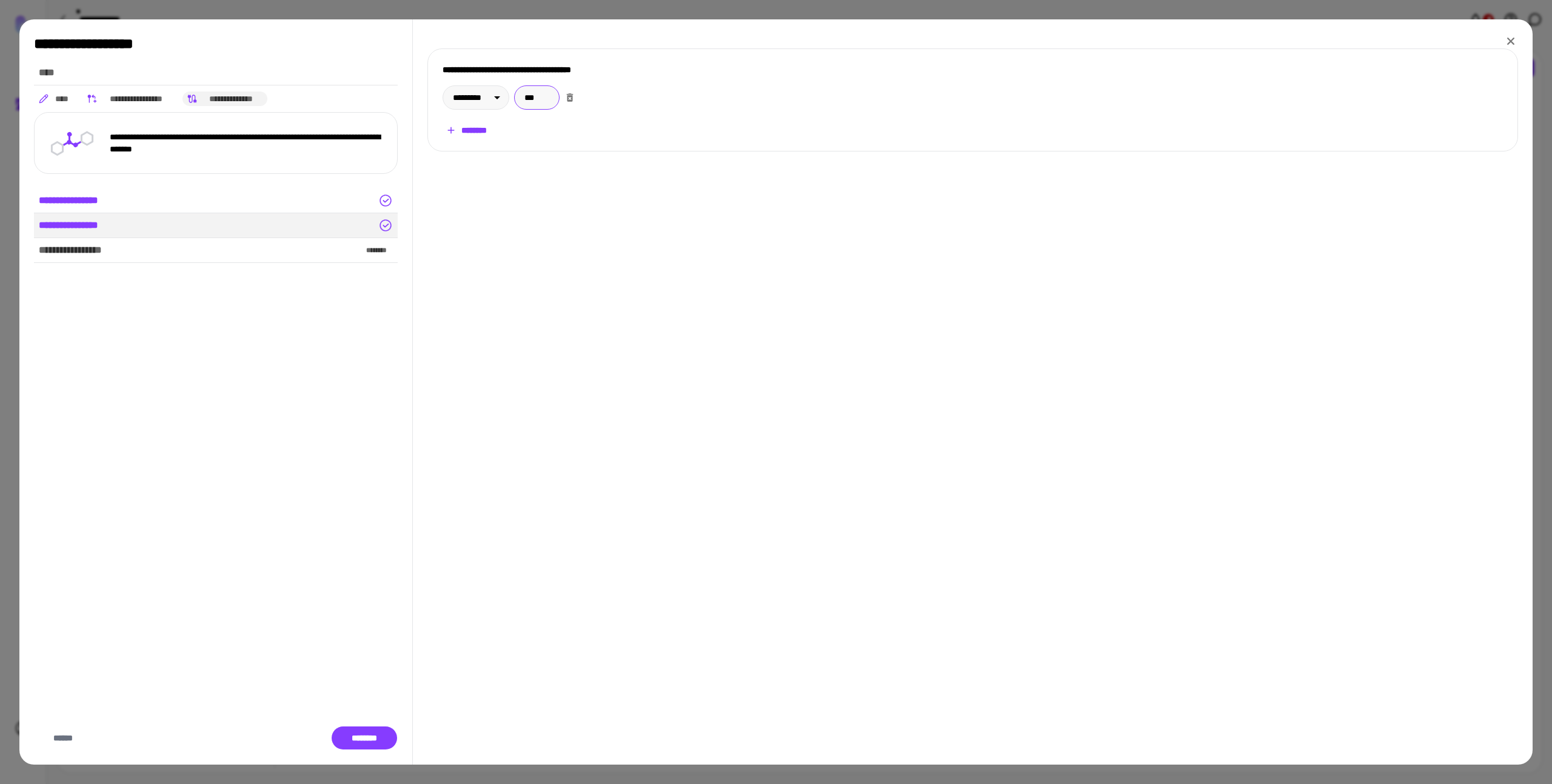 type on "***" 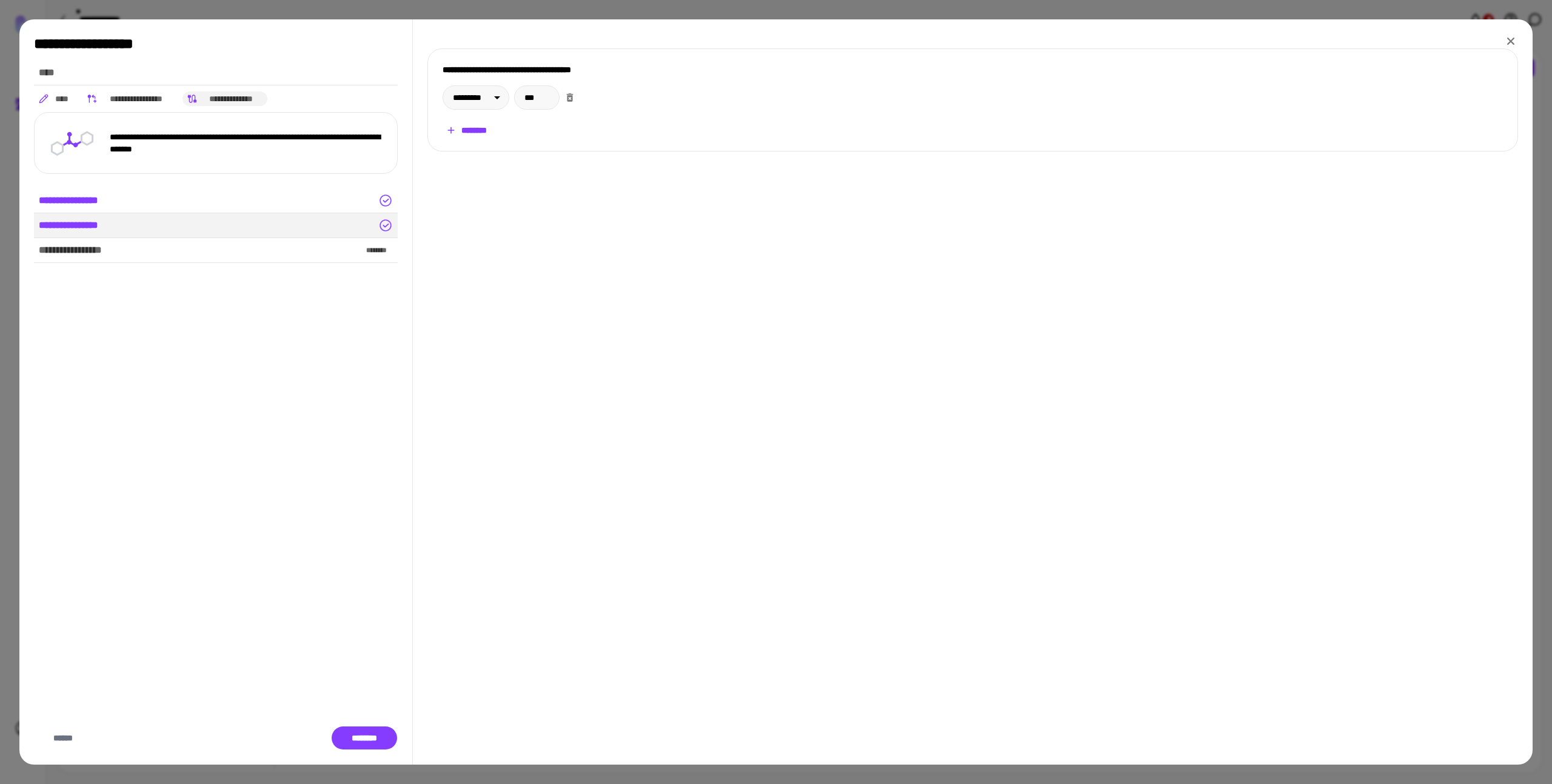 click on "********" at bounding box center [467, 130] 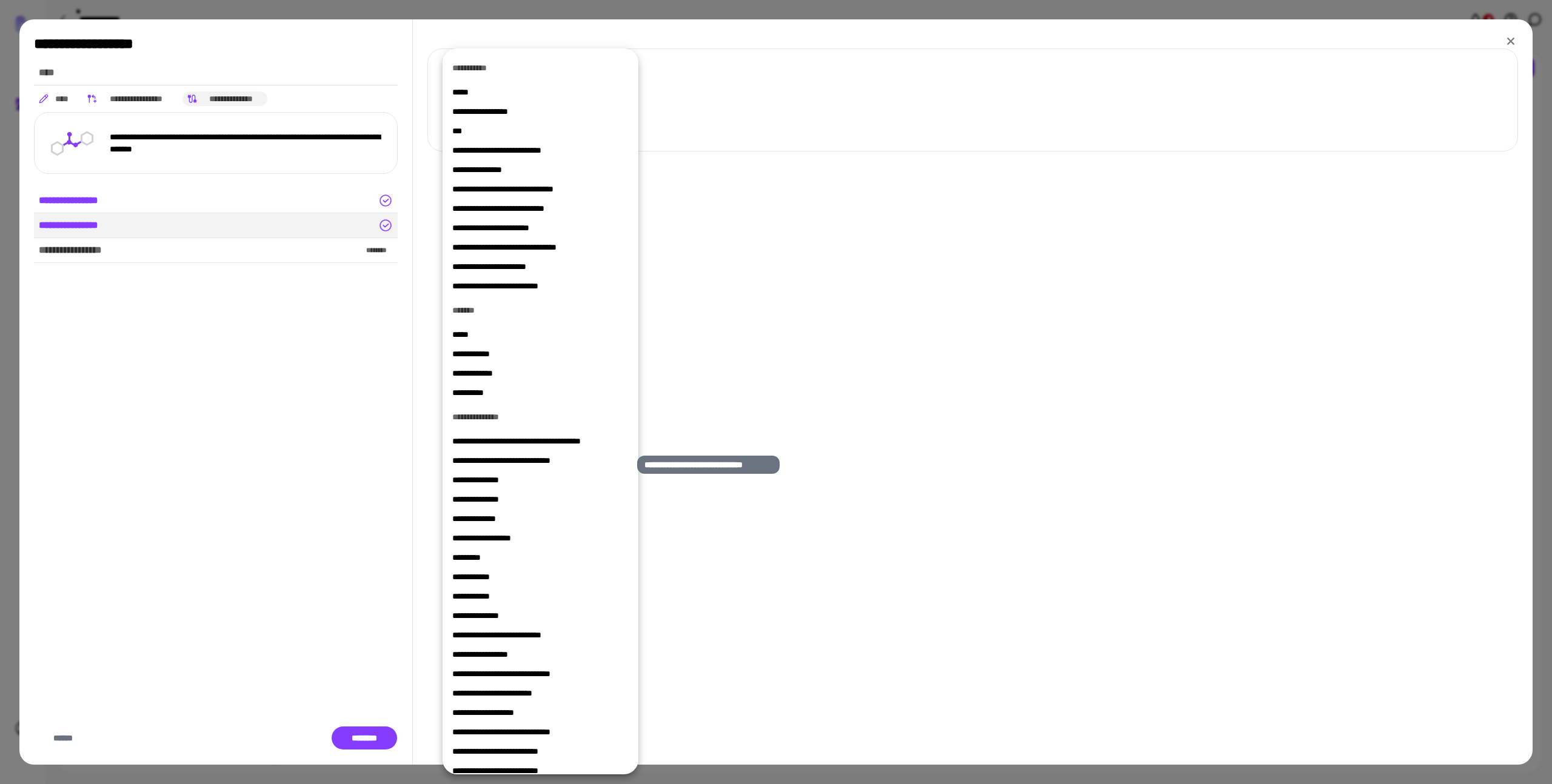 click on "**********" at bounding box center [540, 460] 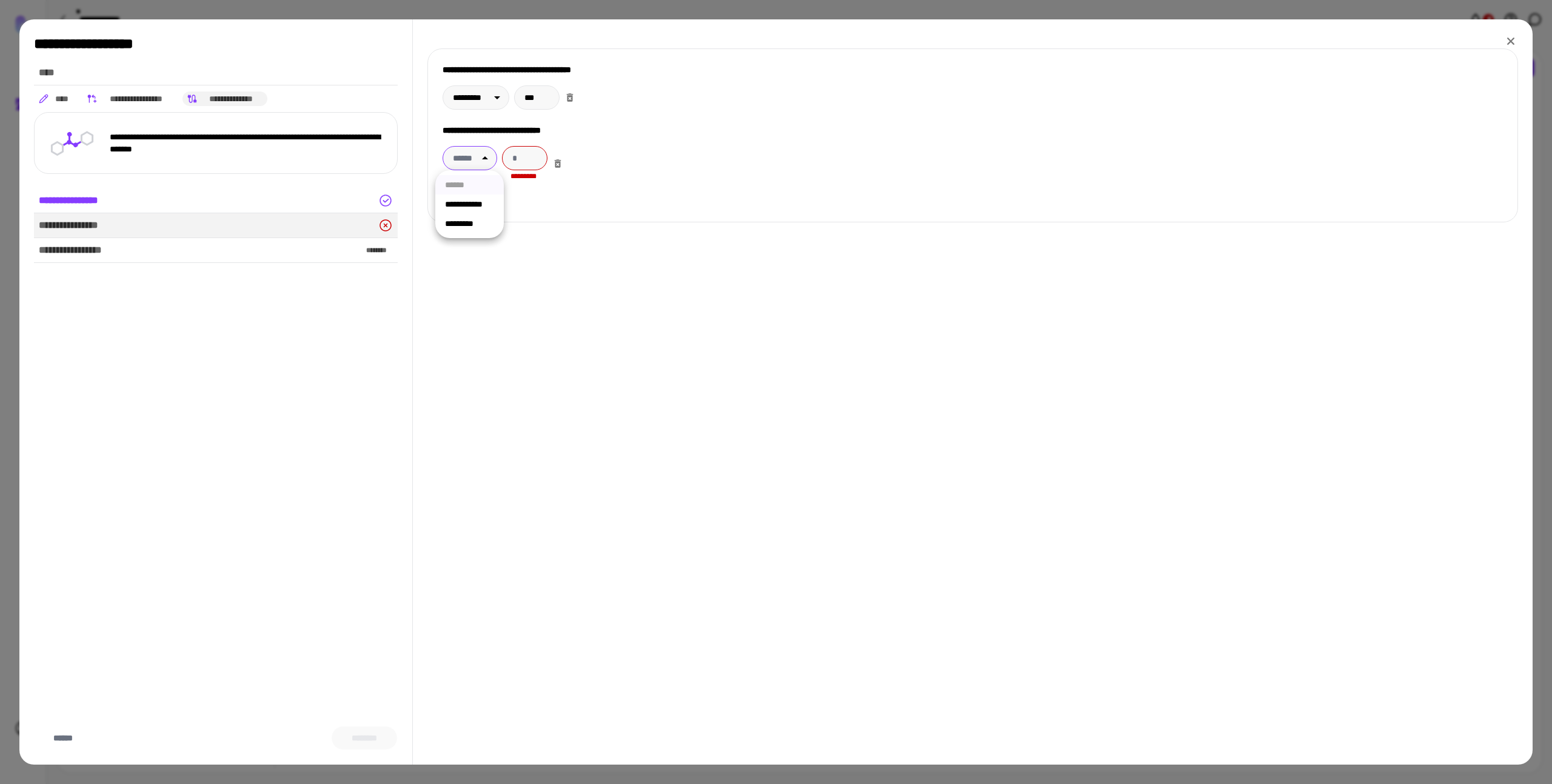 click on "[FIRST] [LAST] [STREET] [CITY], [STATE] [ZIP]" at bounding box center [776, 392] 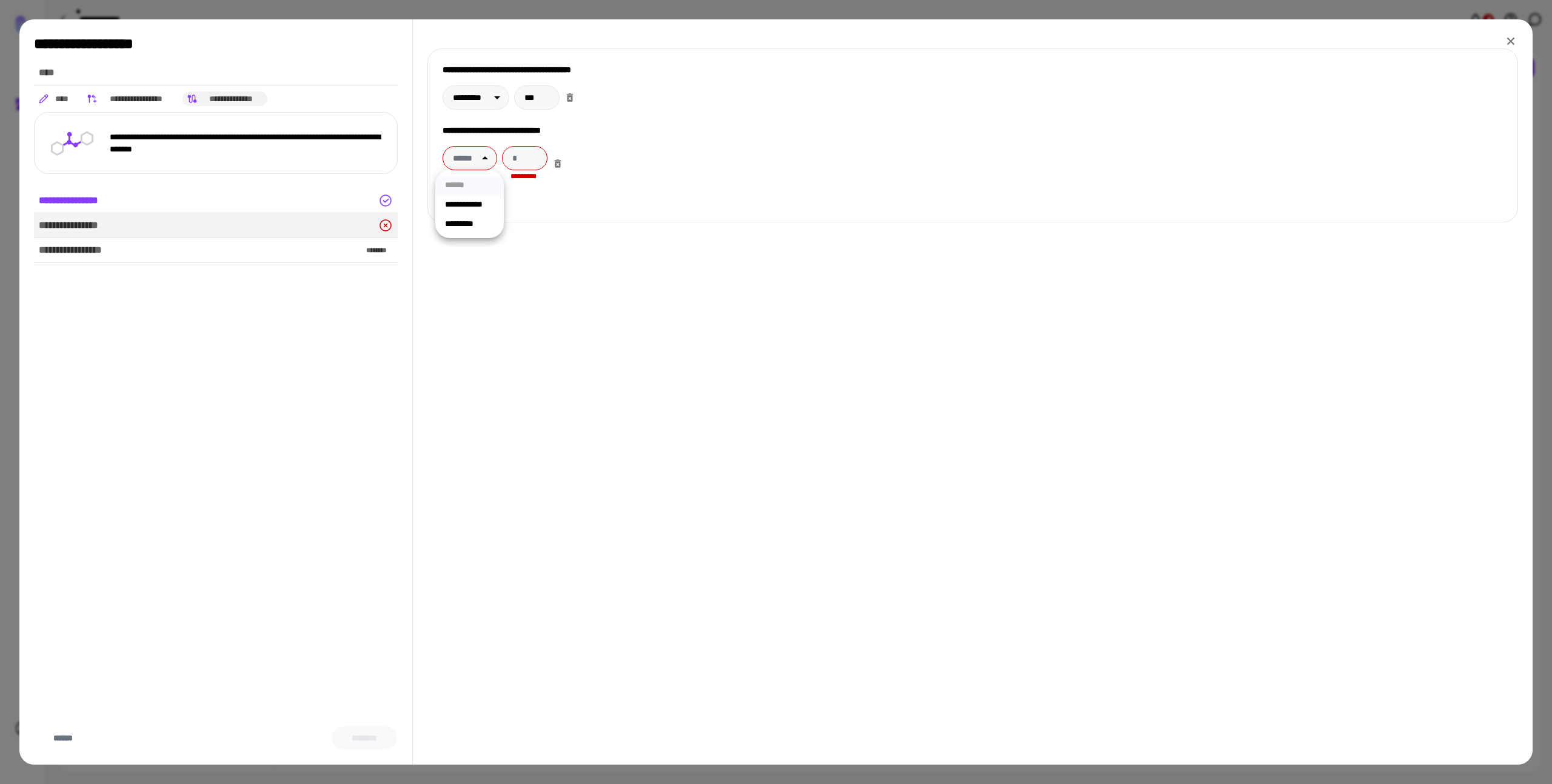 click on "**********" at bounding box center [469, 204] 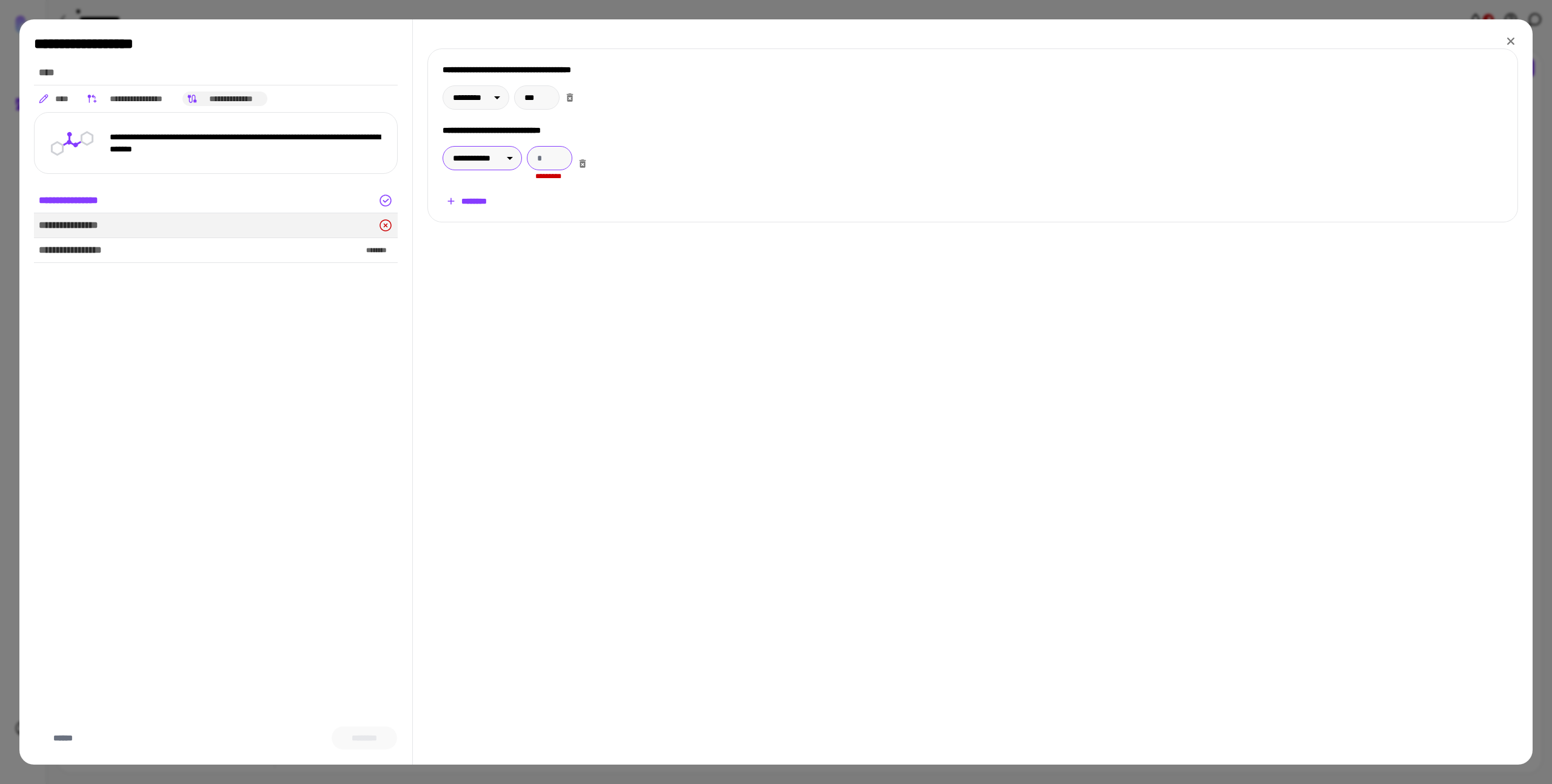 click at bounding box center [549, 158] 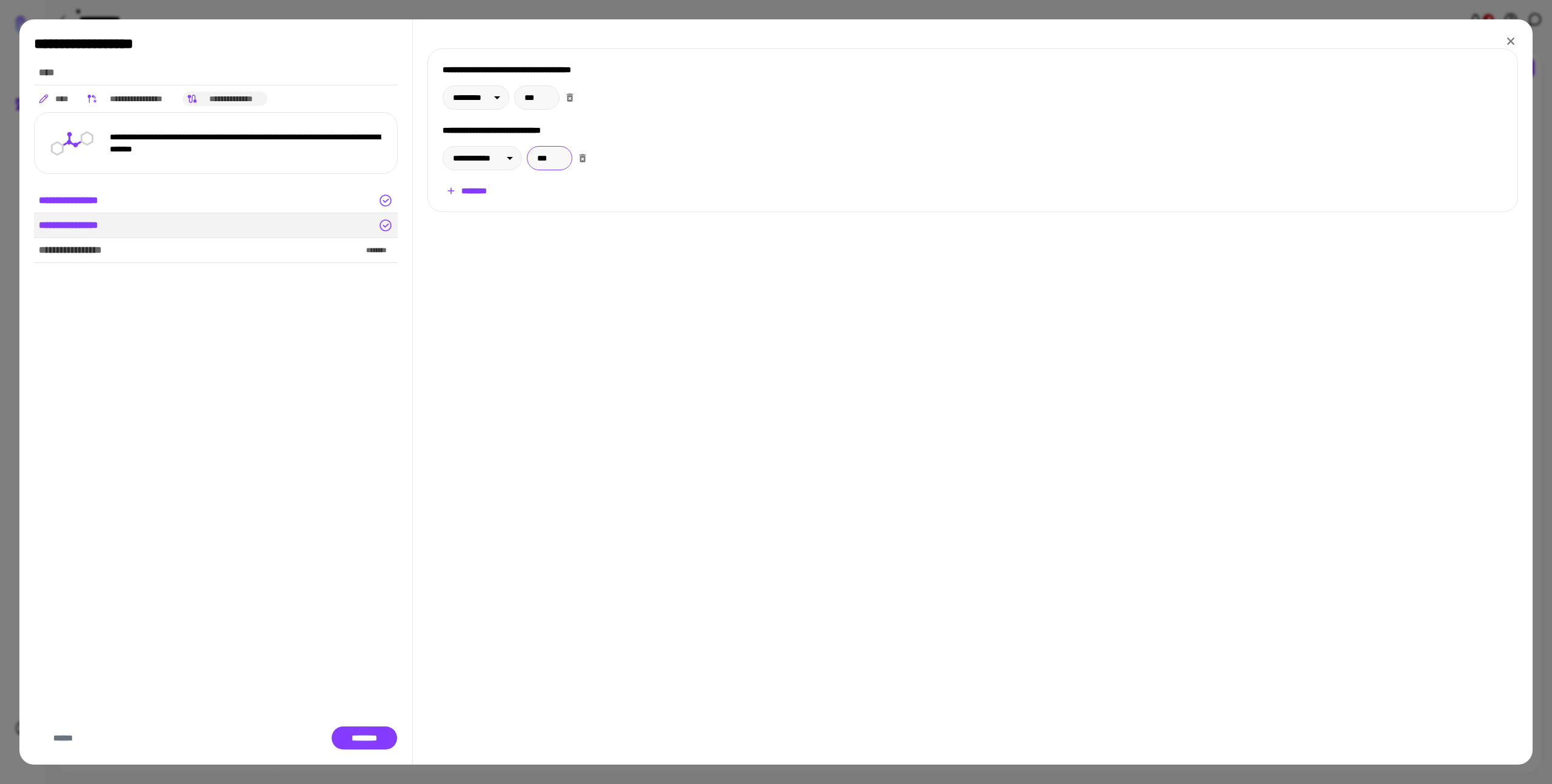 type on "***" 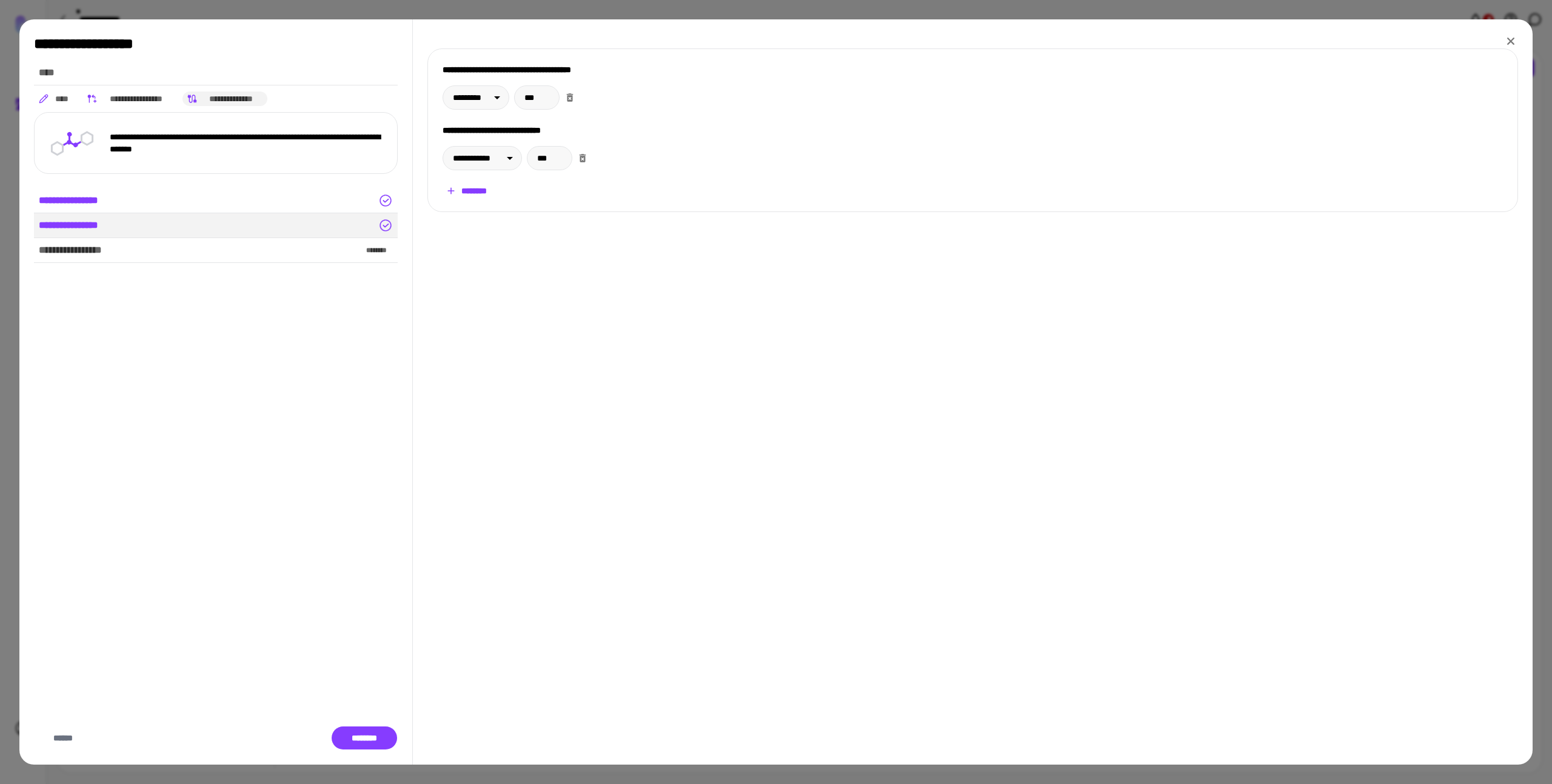 click on "[FIRST] [LAST] [STREET] [CITY], [STATE] [ZIP]" at bounding box center (972, 130) 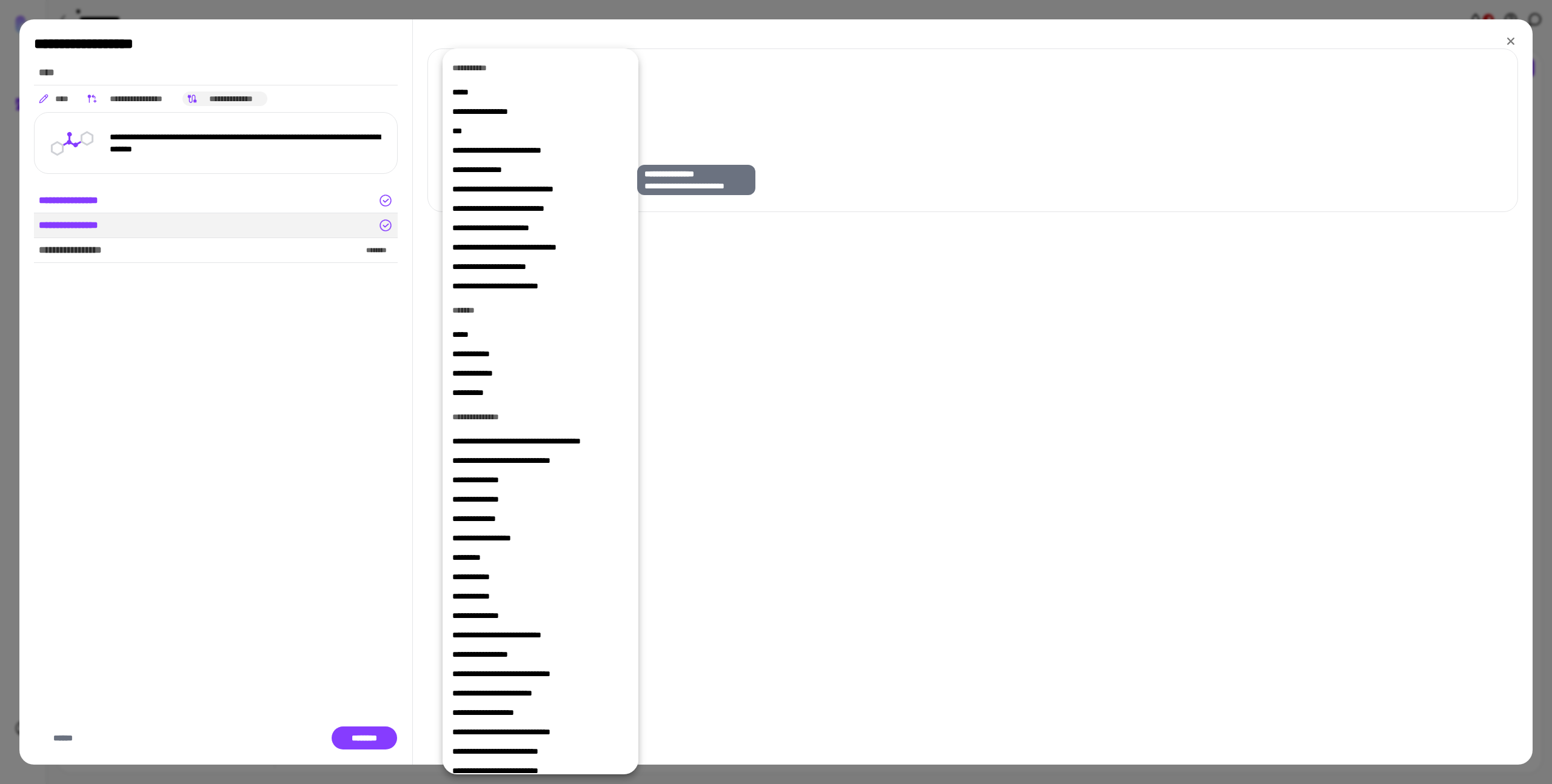 click on "**********" at bounding box center [540, 170] 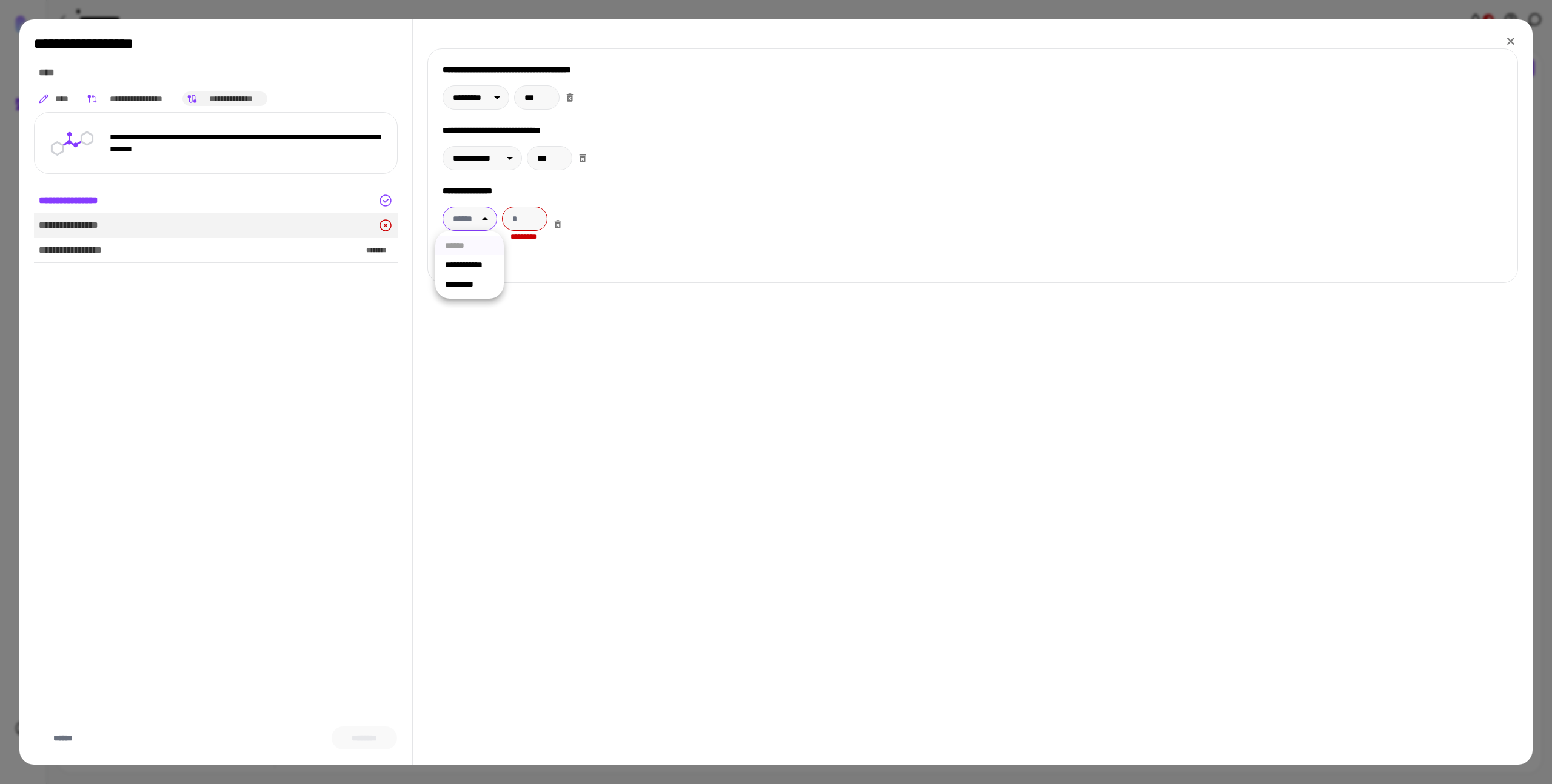 click on "[FIRST] [LAST] [STREET] [CITY], [STATE] [ZIP]" at bounding box center [776, 392] 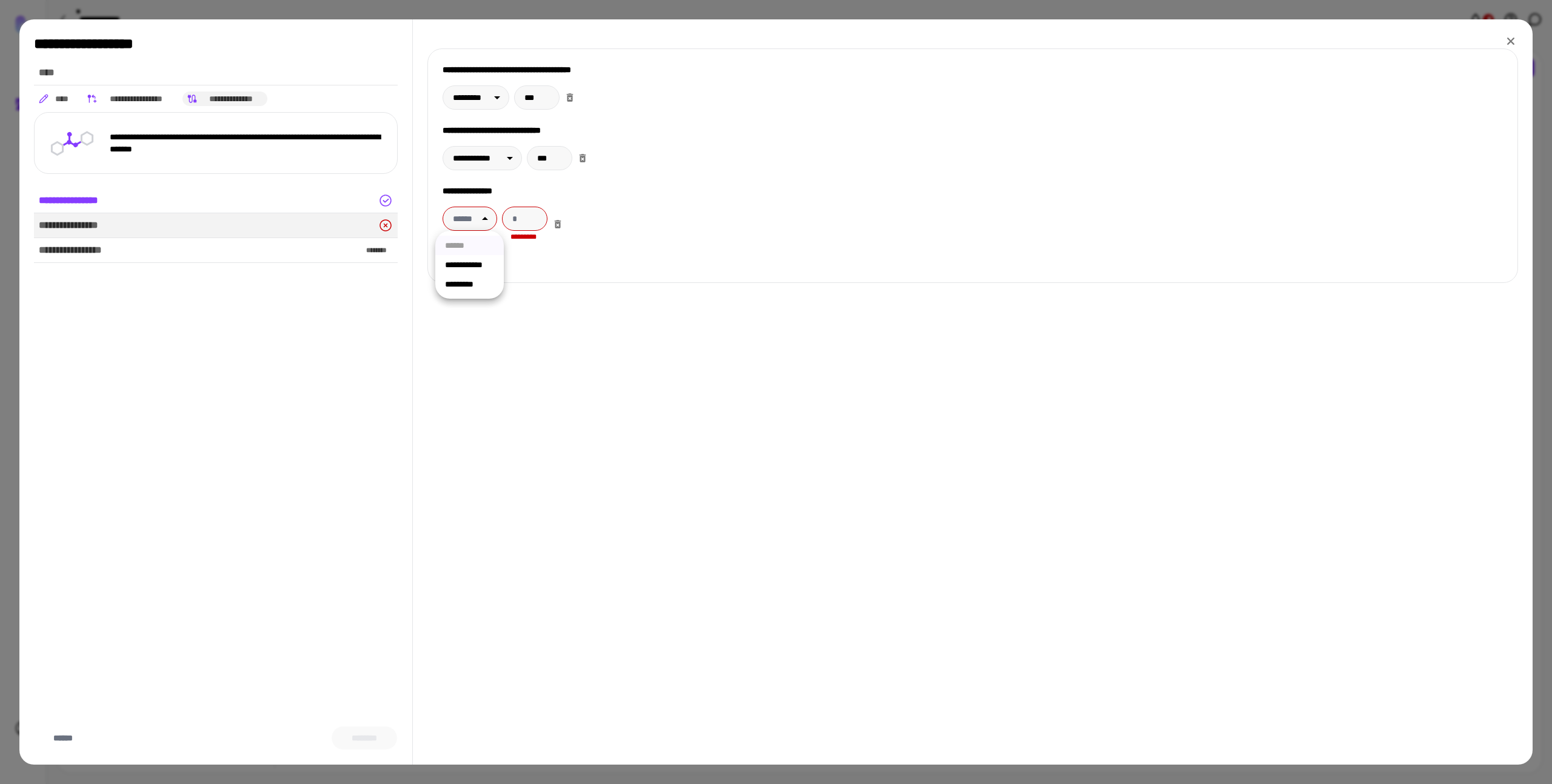 click on "**********" at bounding box center [469, 265] 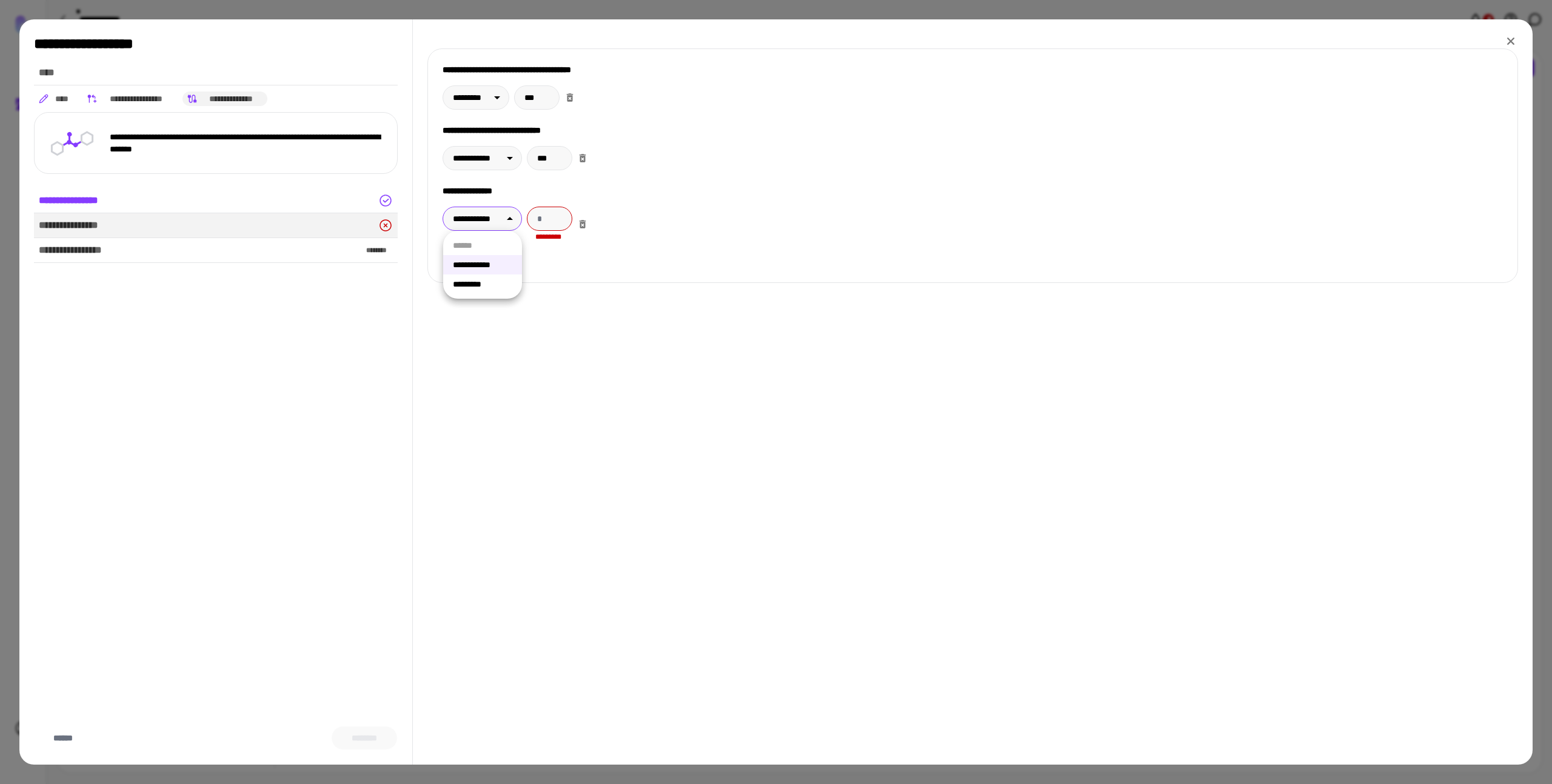 click on "[FIRST] [LAST] [STREET] [CITY], [STATE] [ZIP]" at bounding box center (776, 392) 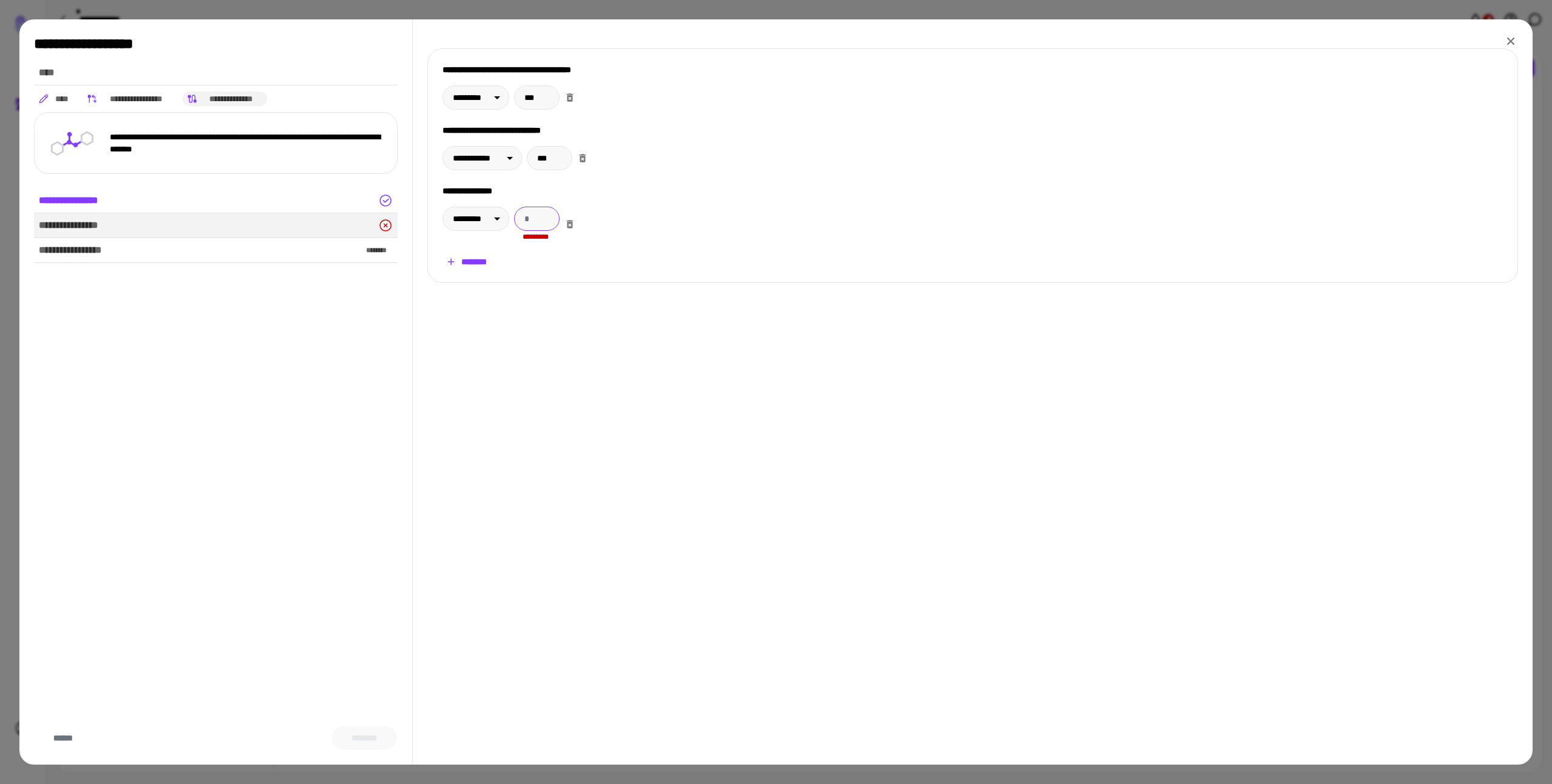 click at bounding box center (537, 219) 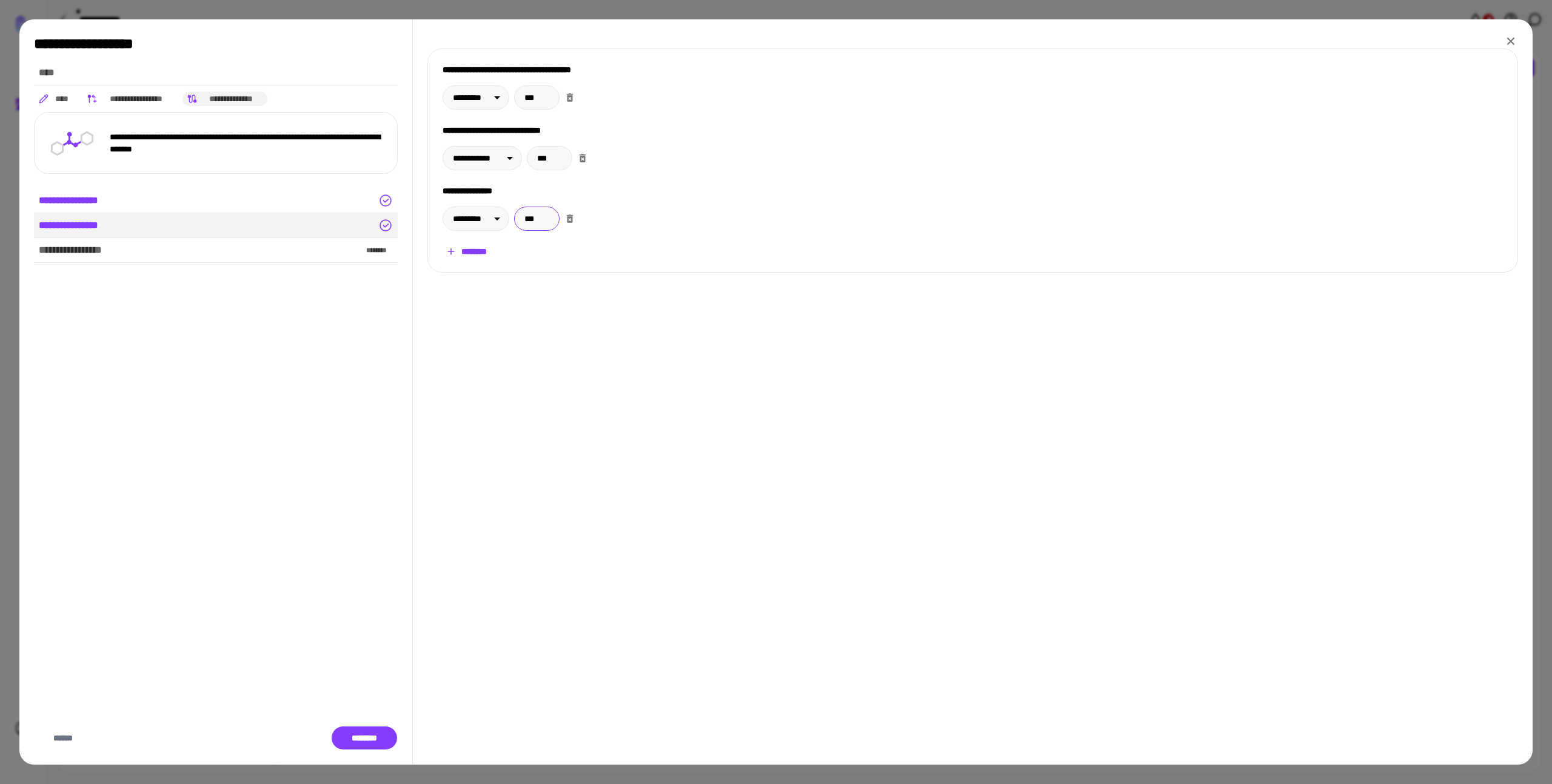 type on "***" 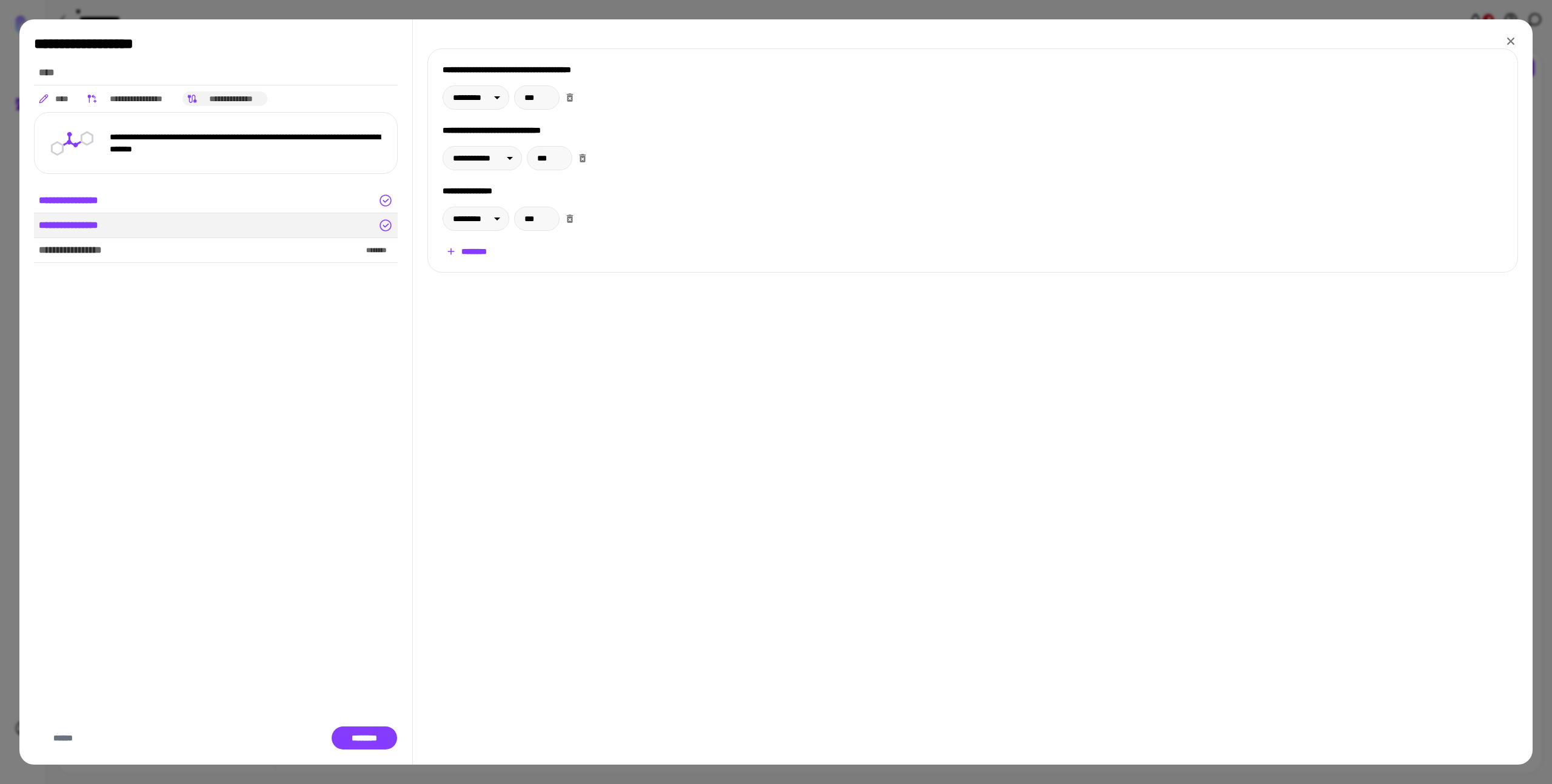 click on "********" at bounding box center (467, 251) 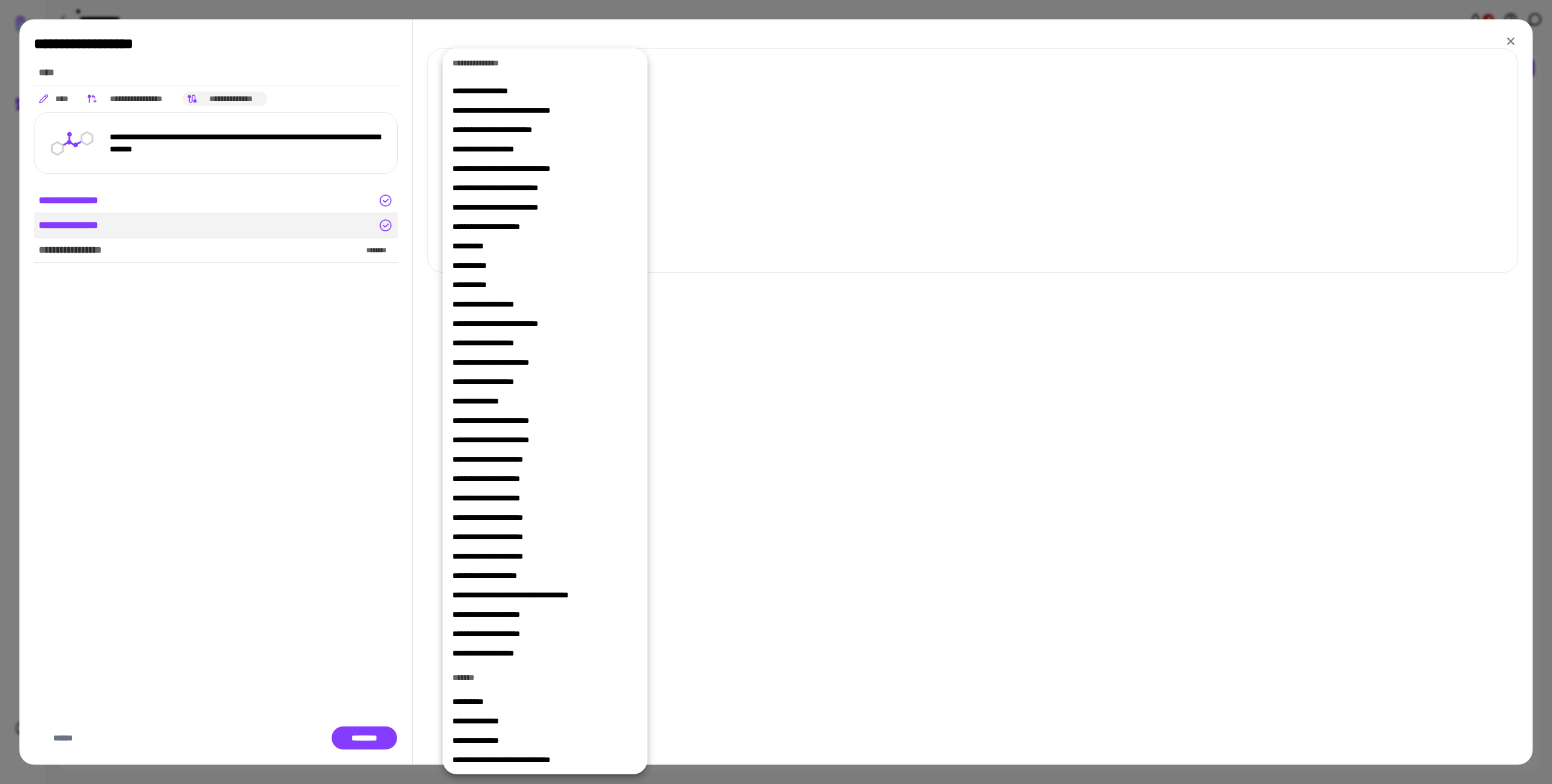 scroll, scrollTop: 0, scrollLeft: 0, axis: both 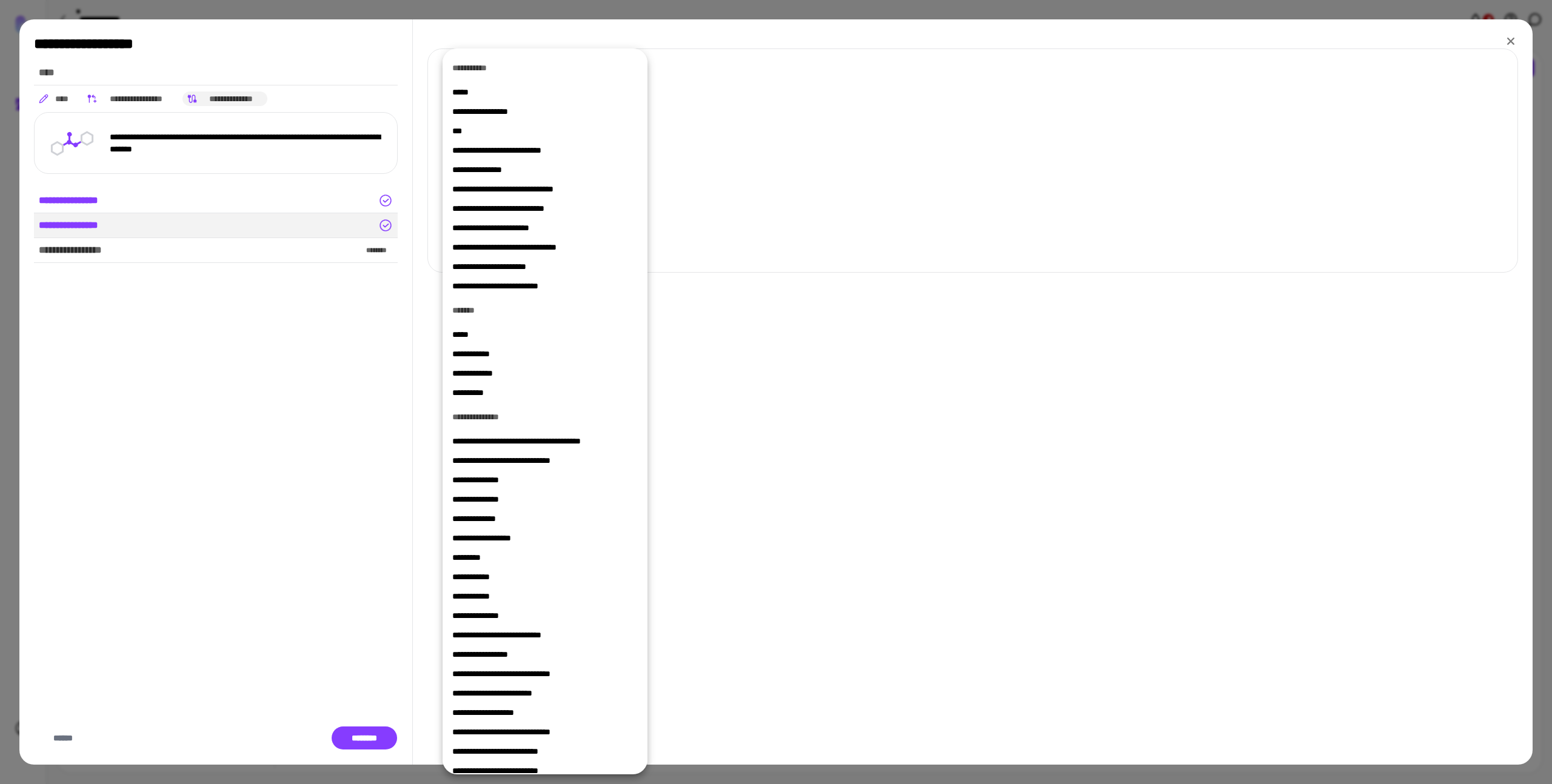 click on "**********" at bounding box center [545, 150] 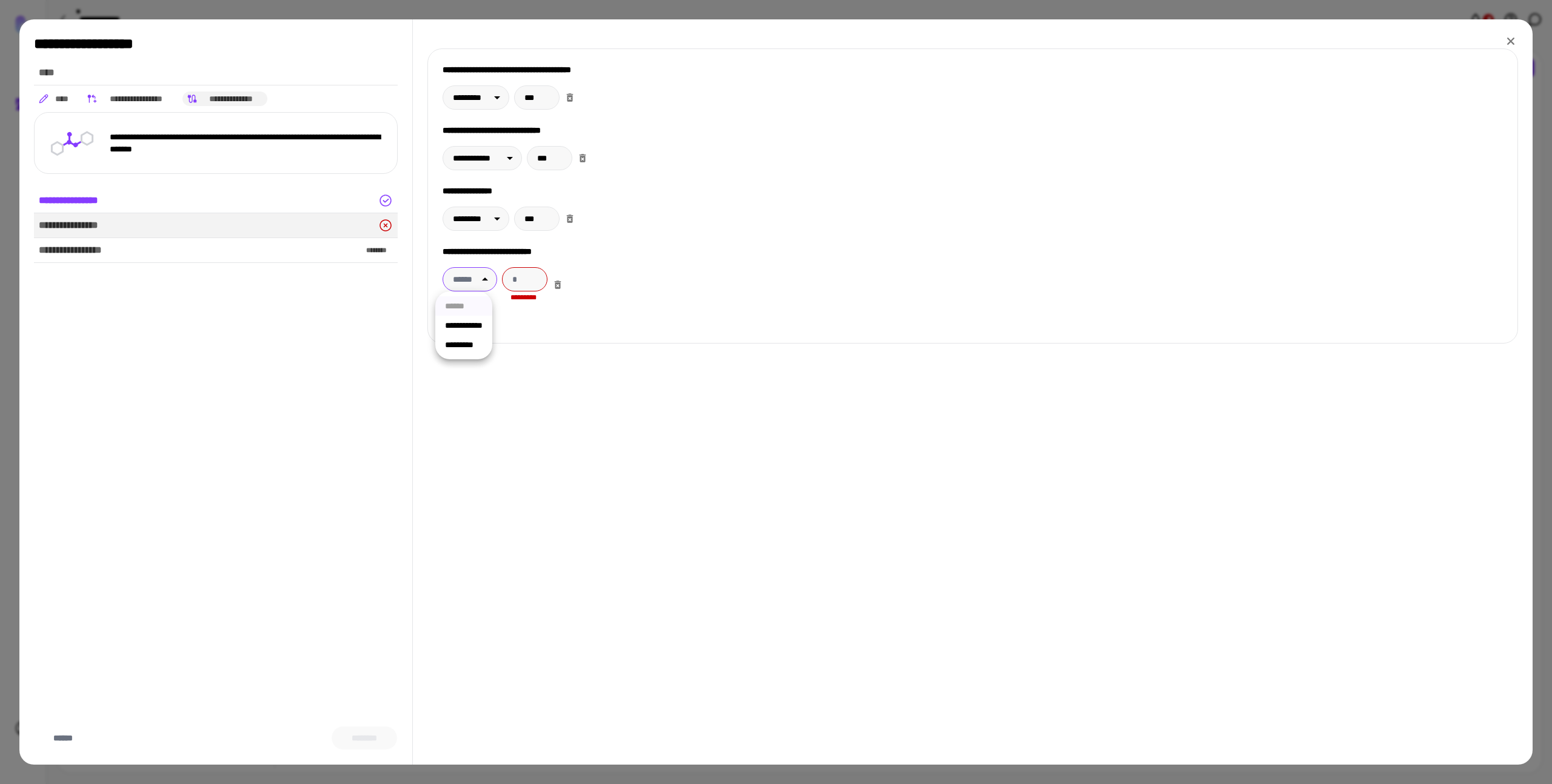 click on "[FIRST] [LAST] [STREET] [CITY], [STATE] [ZIP]" at bounding box center [776, 392] 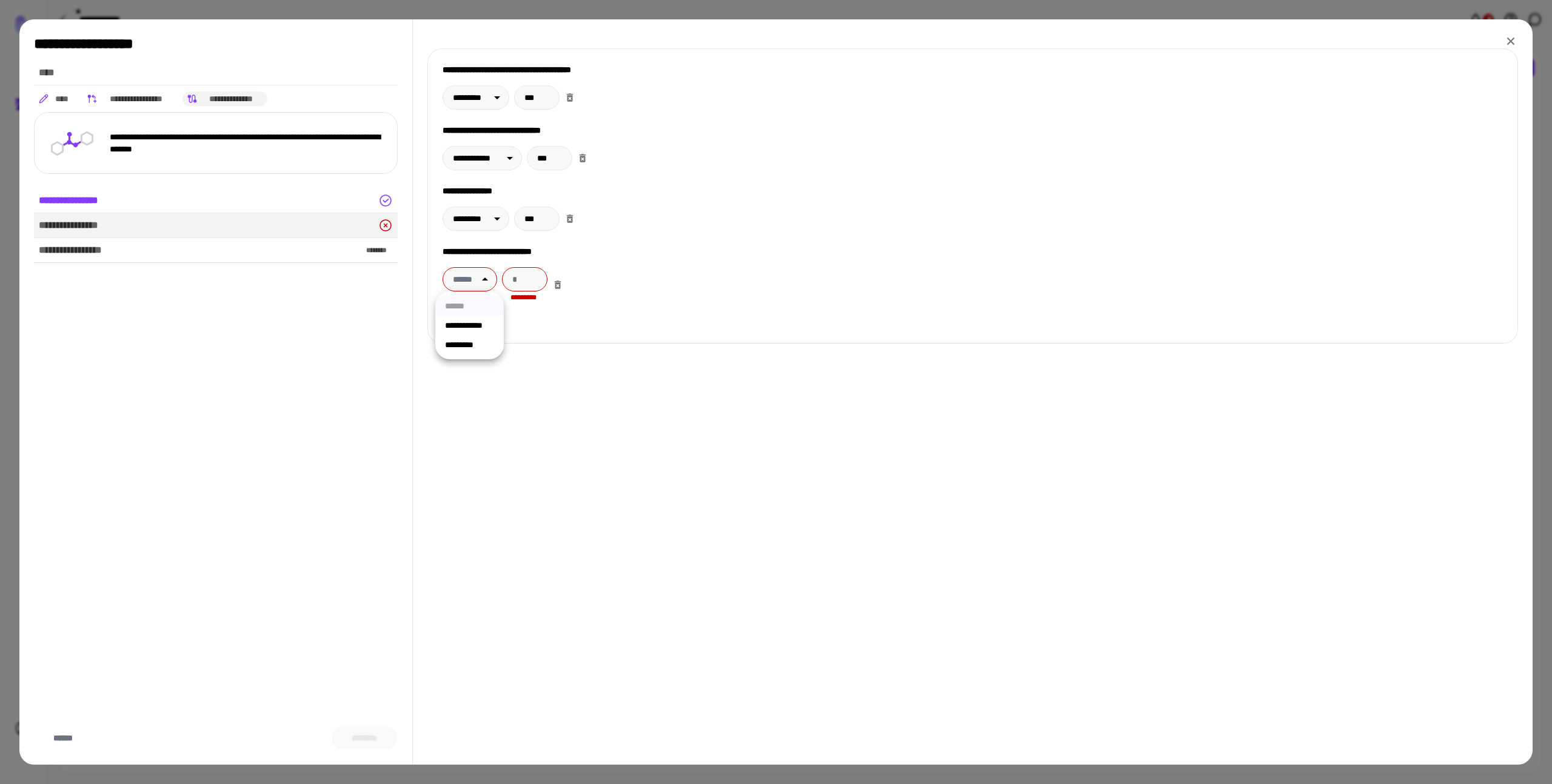 click on "*********" at bounding box center [469, 345] 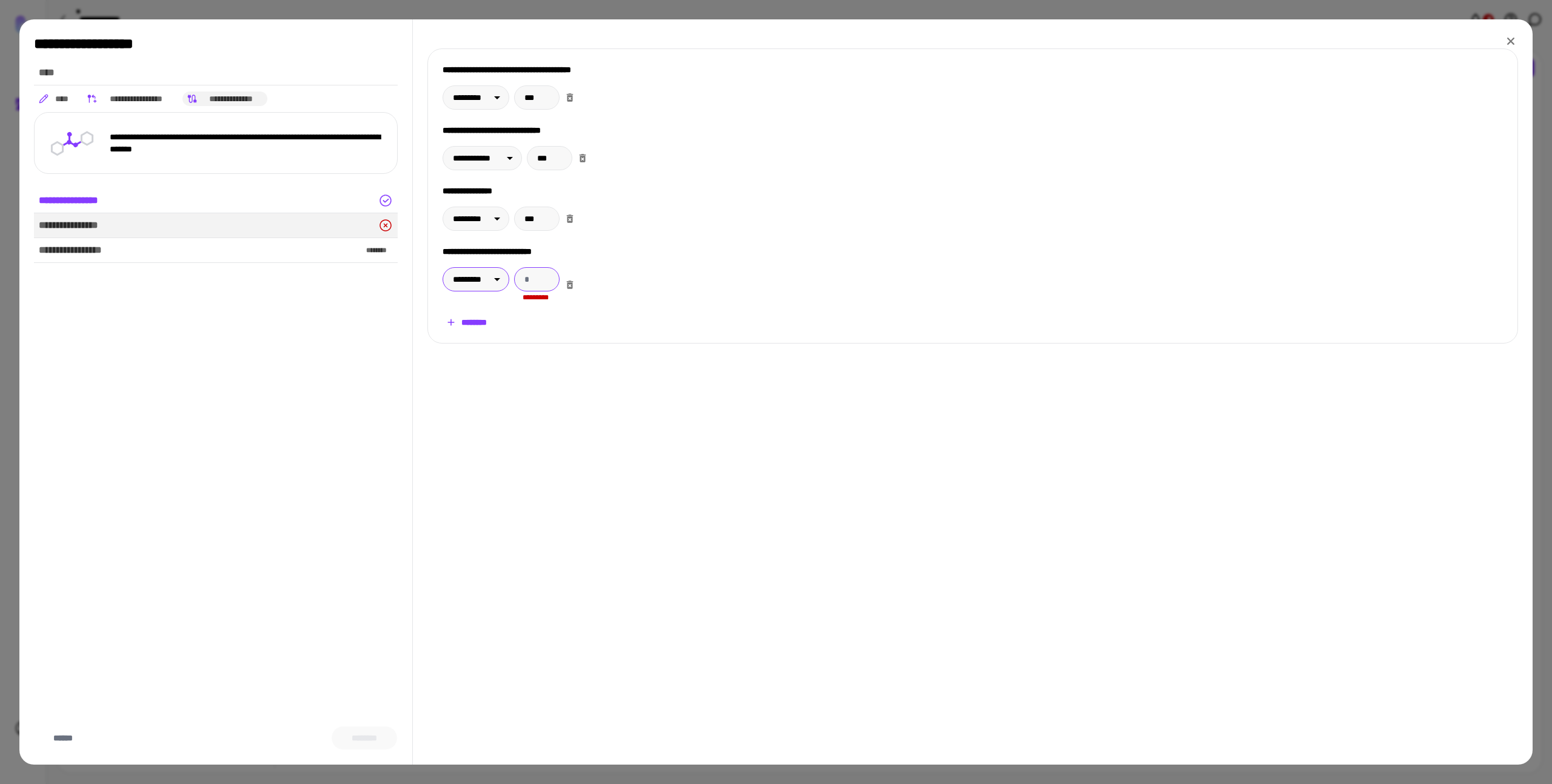 click at bounding box center [537, 279] 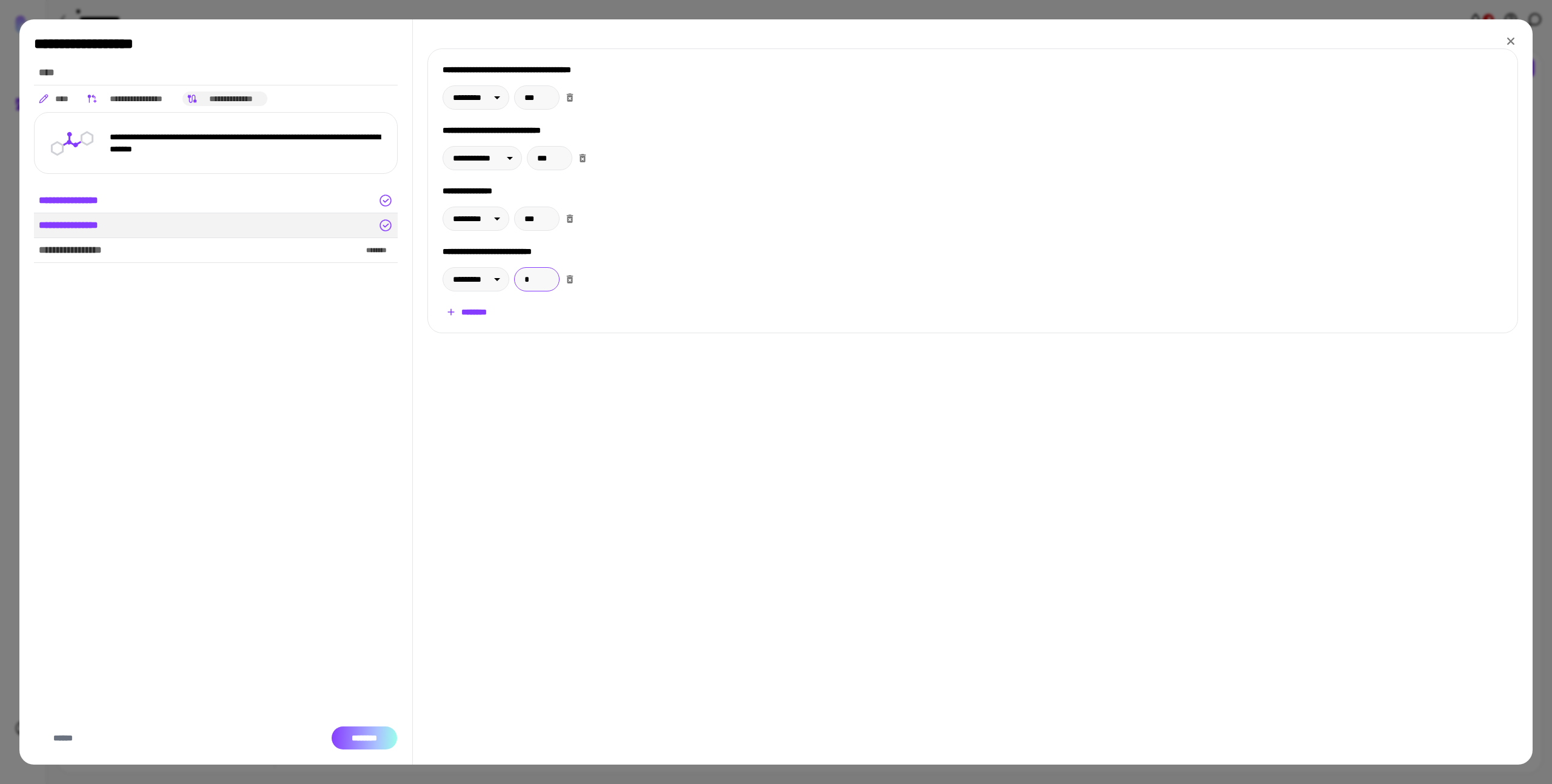 type on "*" 